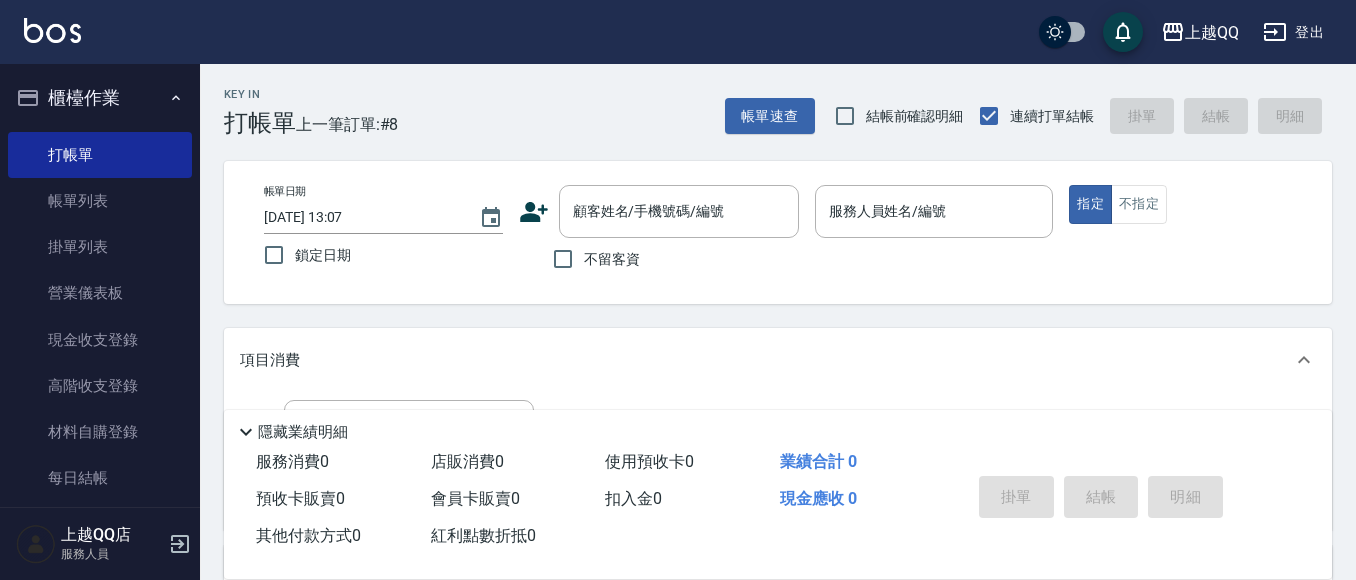 scroll, scrollTop: 0, scrollLeft: 0, axis: both 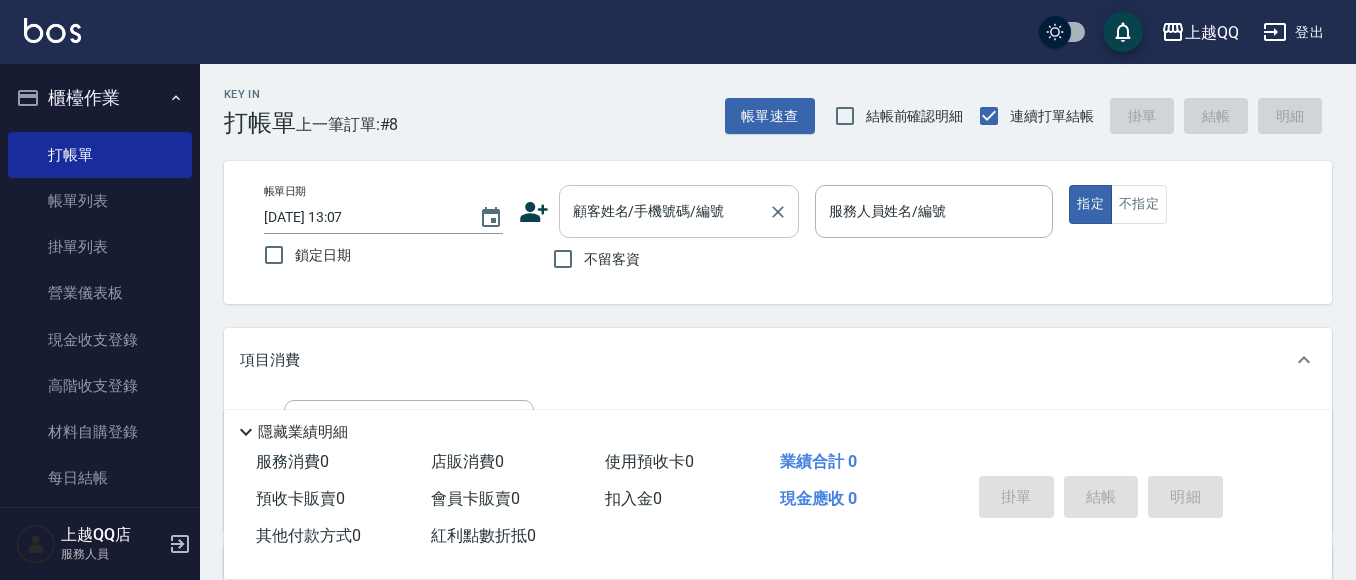 click on "顧客姓名/手機號碼/編號" at bounding box center (664, 211) 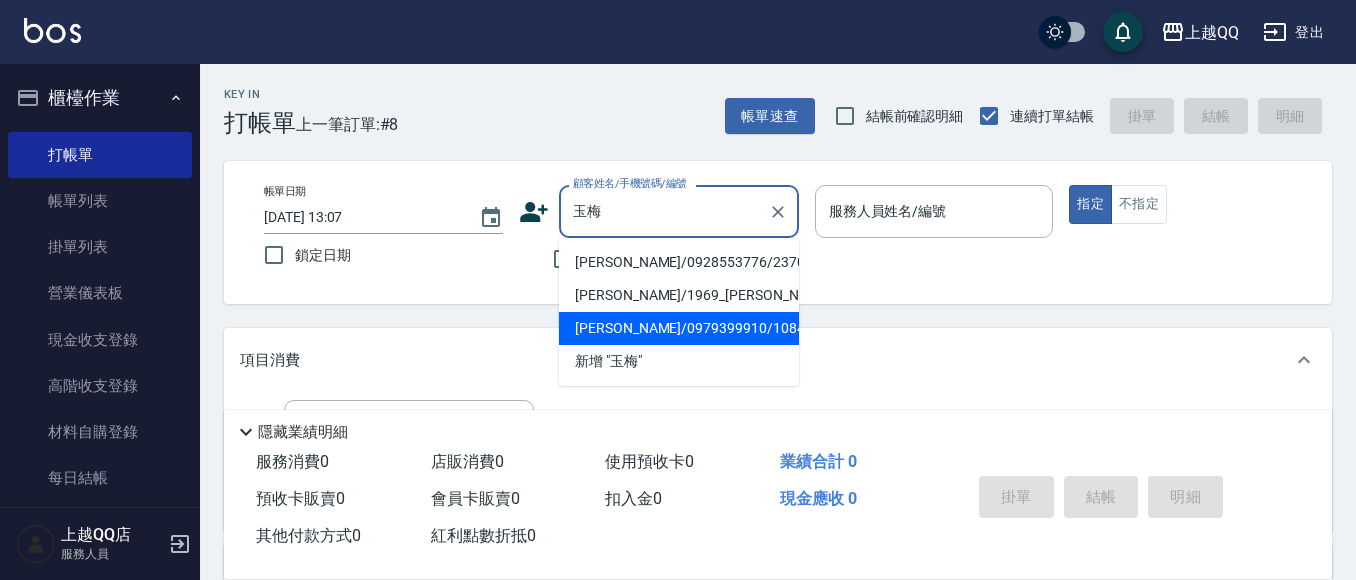 type on "玉梅" 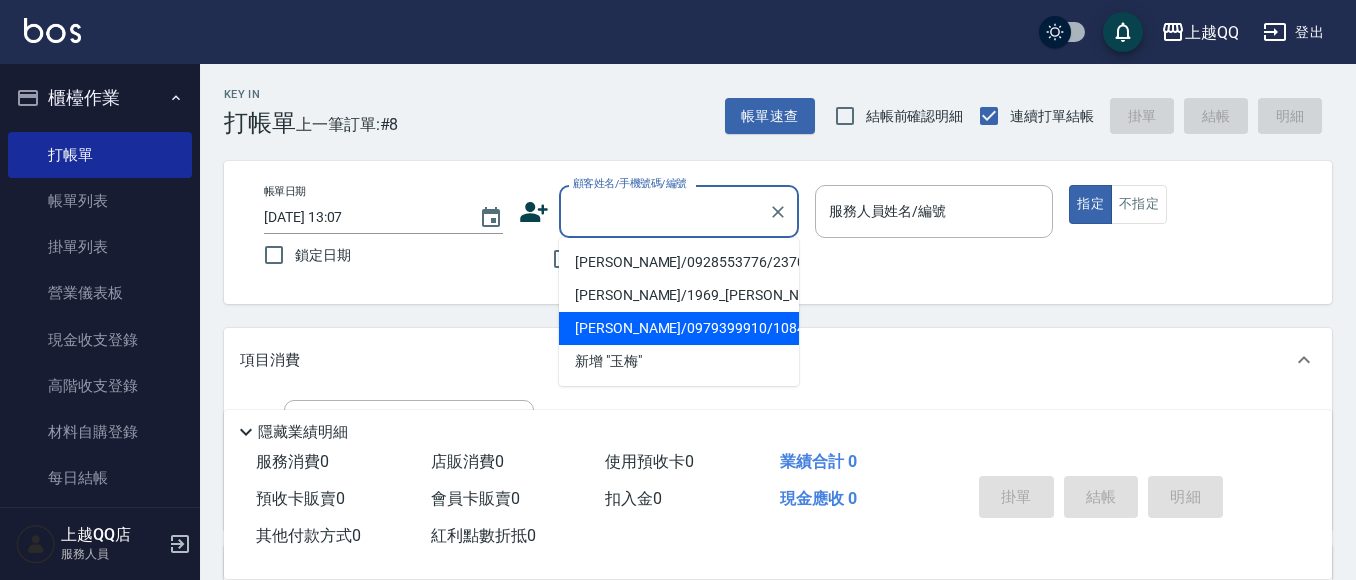 click on "櫃檯作業" at bounding box center [100, 98] 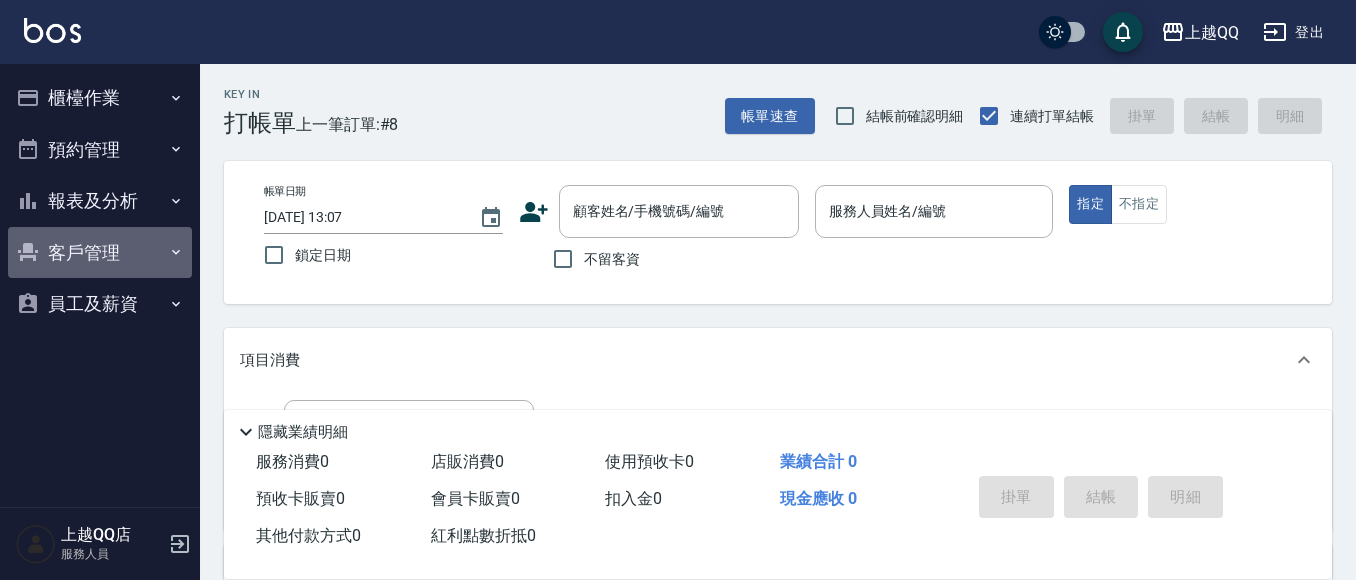 click on "客戶管理" at bounding box center (100, 253) 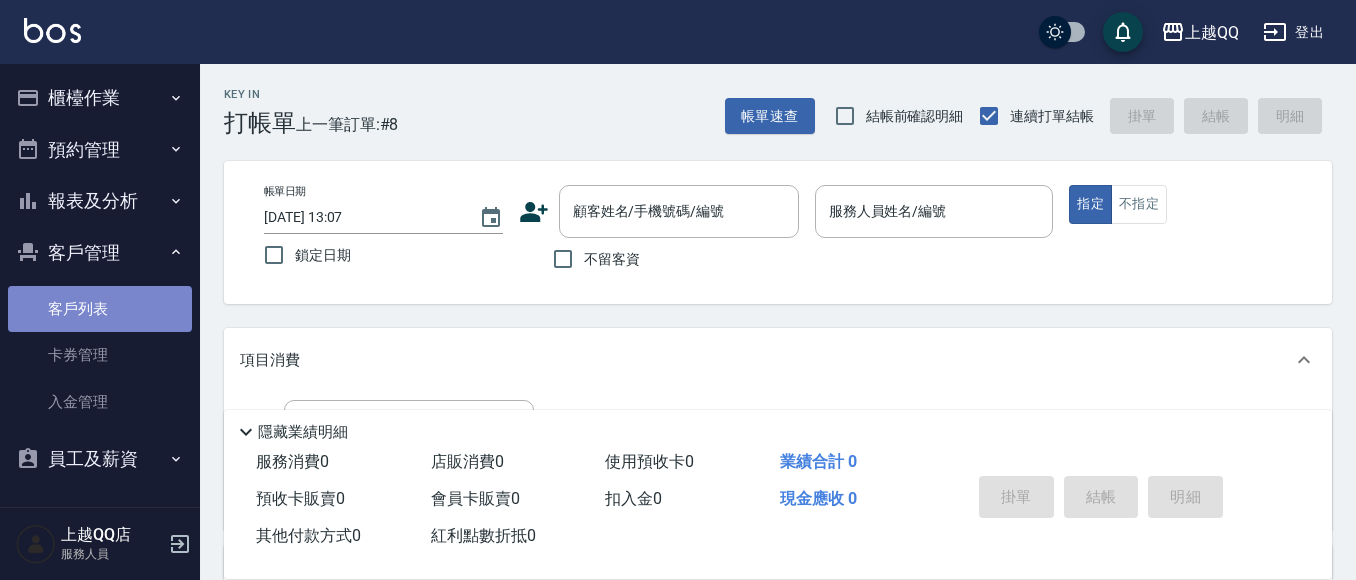 click on "客戶列表" at bounding box center [100, 309] 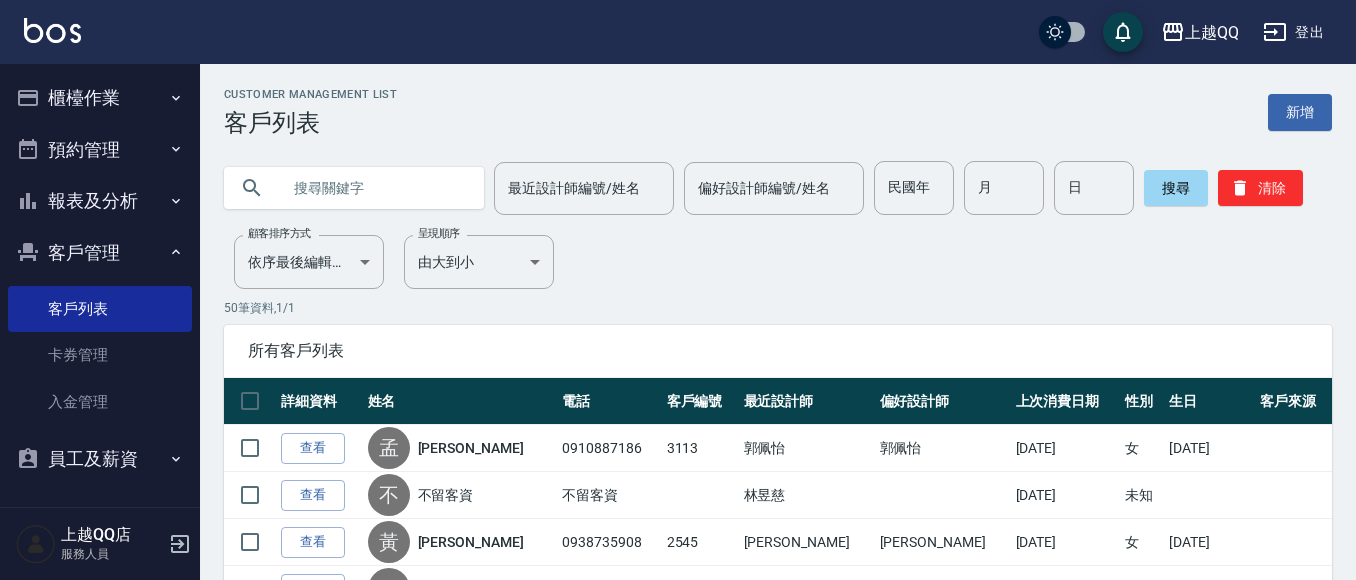 click at bounding box center [374, 188] 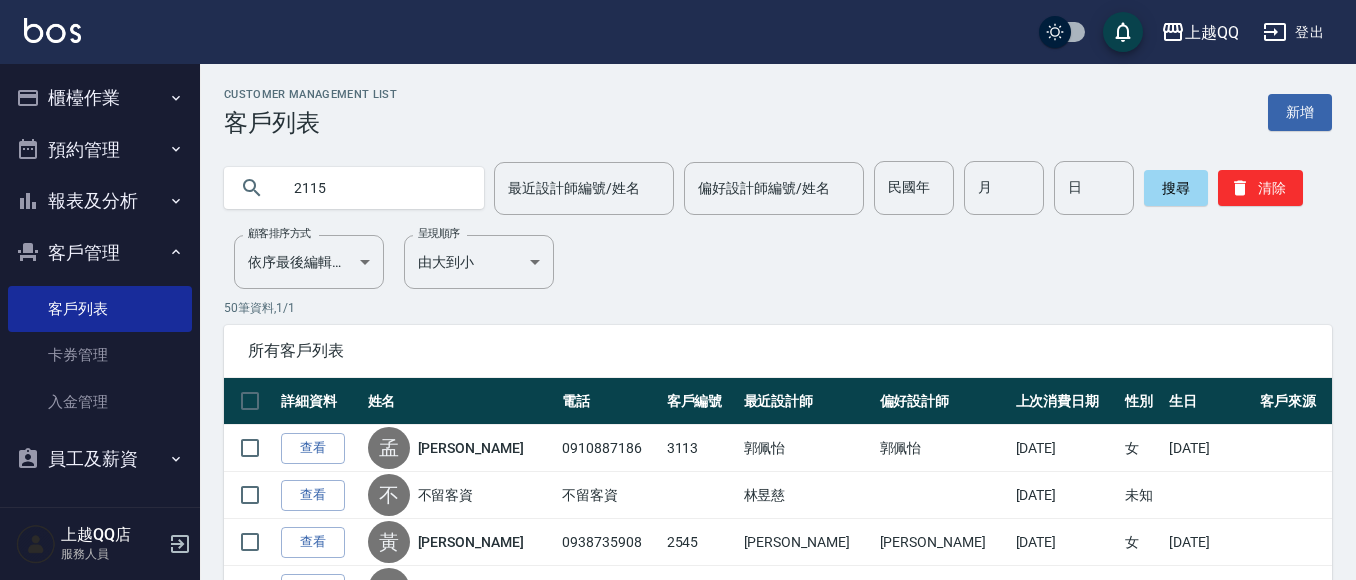 type on "2115" 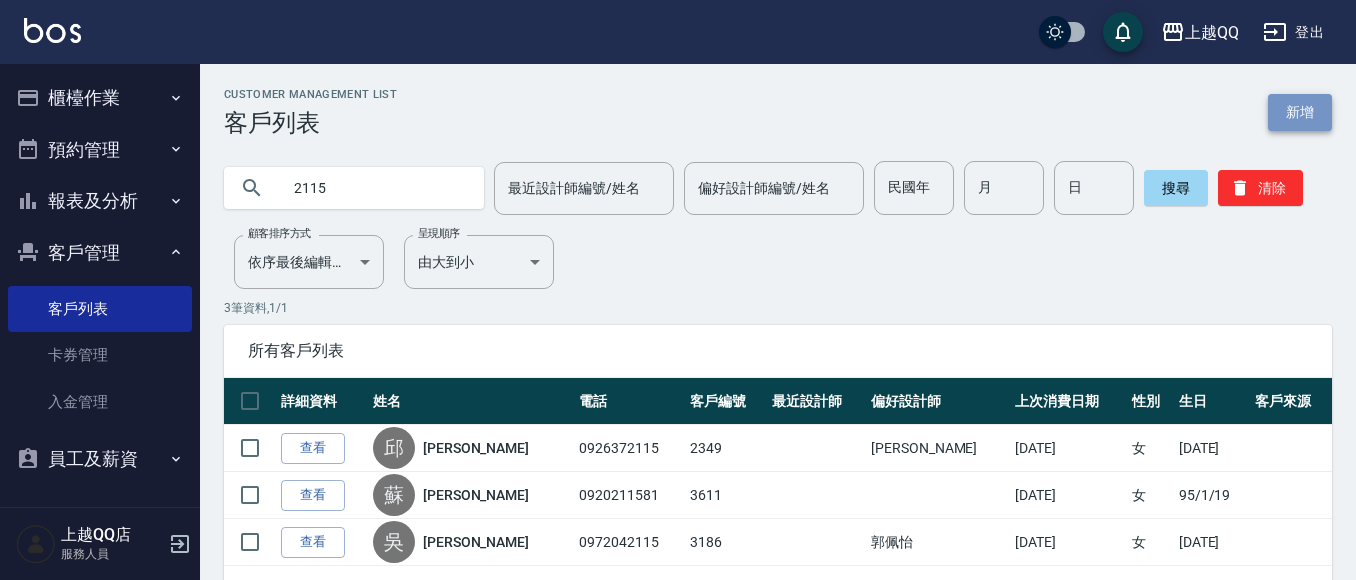 click on "新增" at bounding box center [1300, 112] 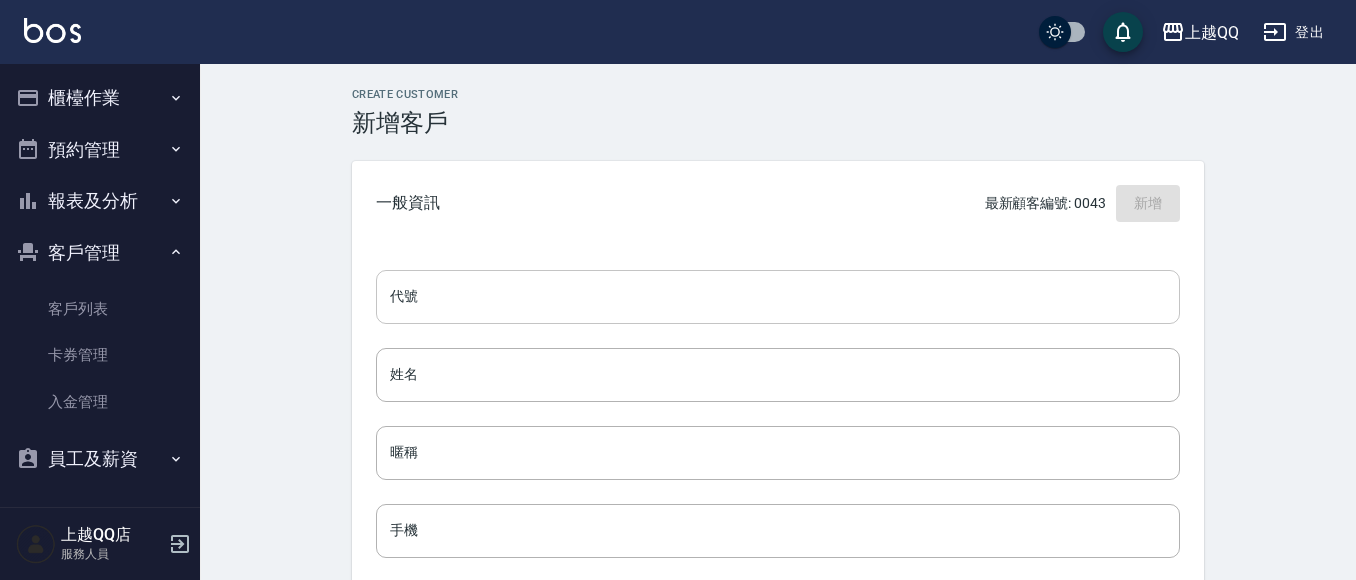 click on "代號" at bounding box center (778, 297) 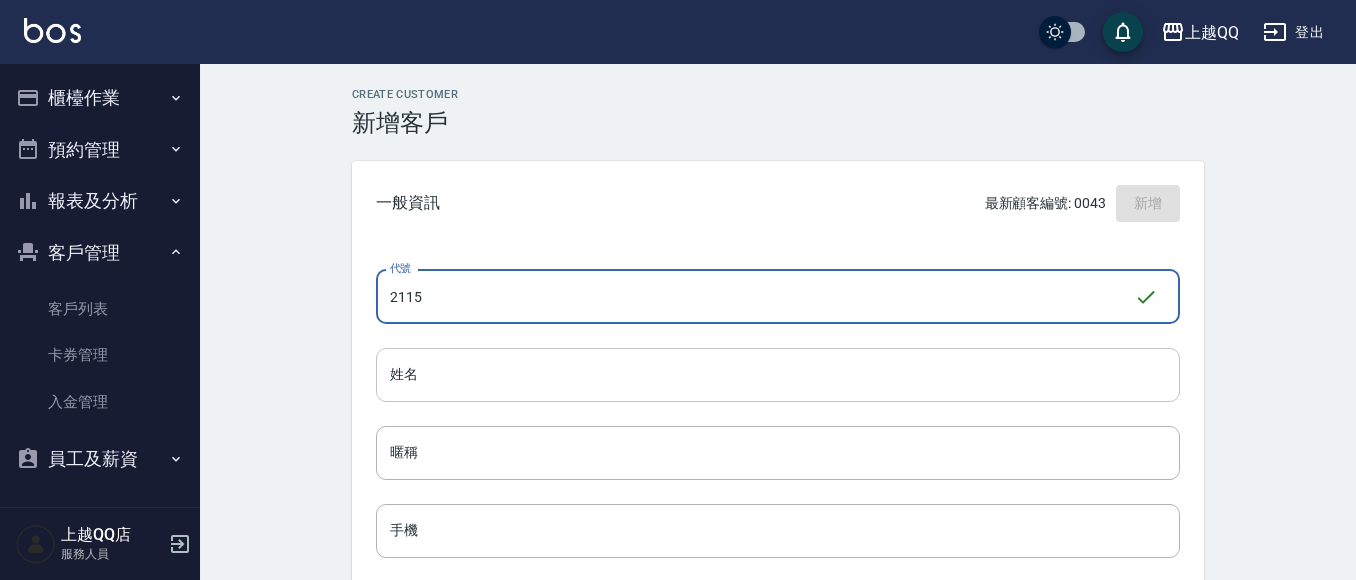type on "2115" 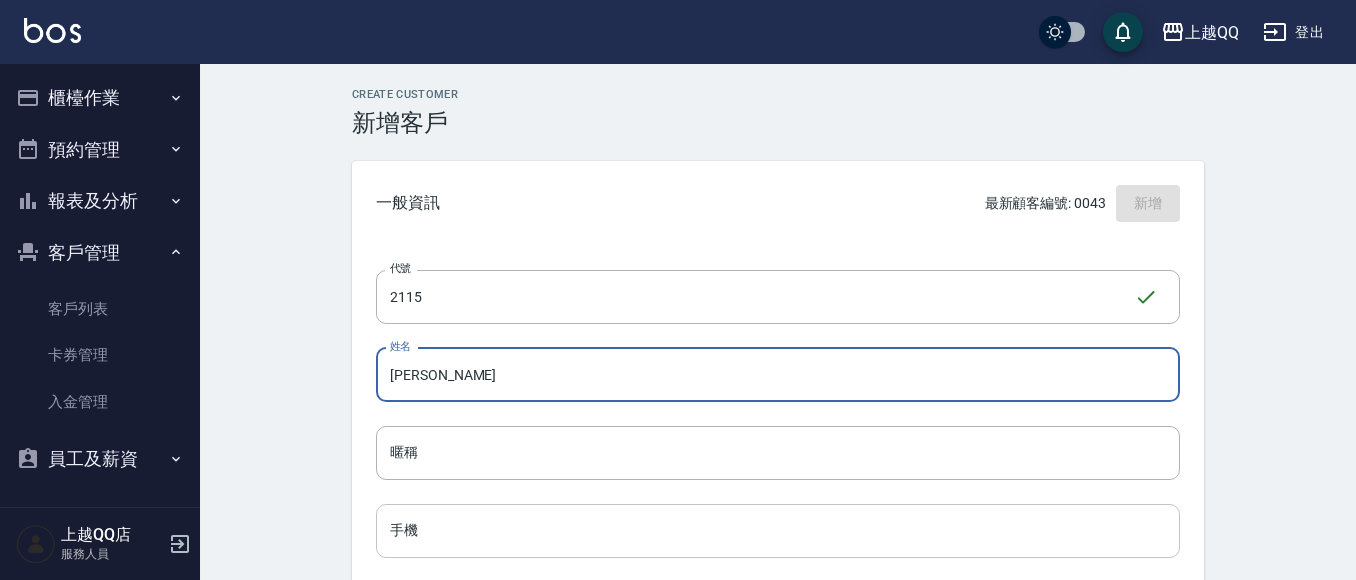 type on "[PERSON_NAME]" 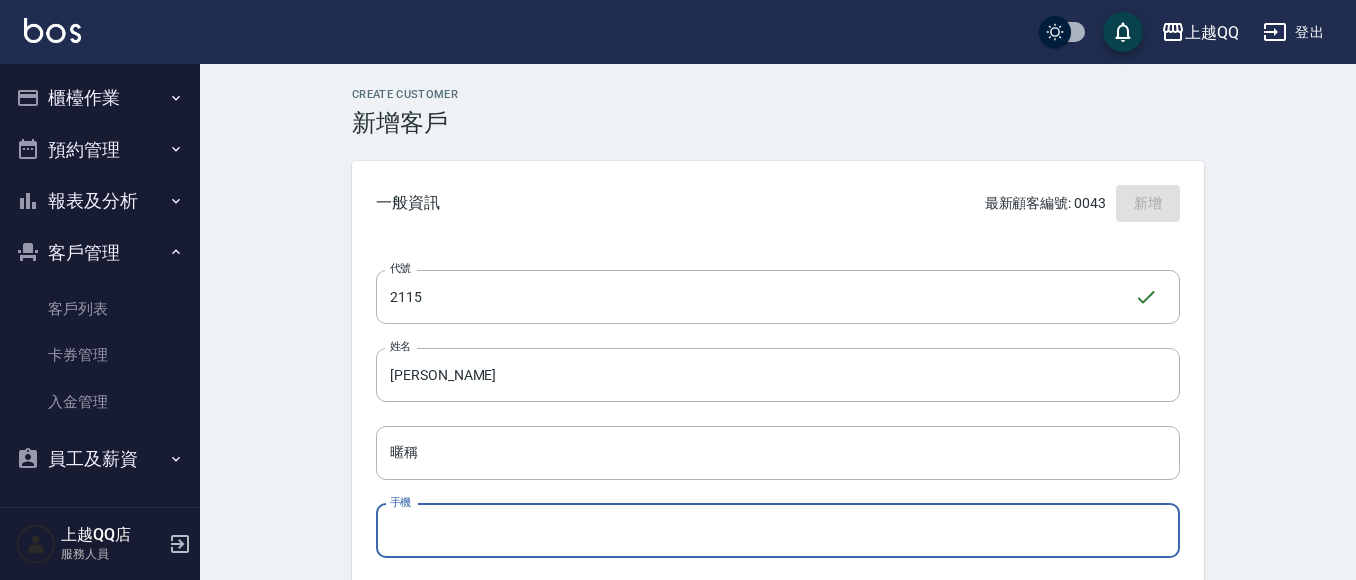 click on "手機" at bounding box center [778, 531] 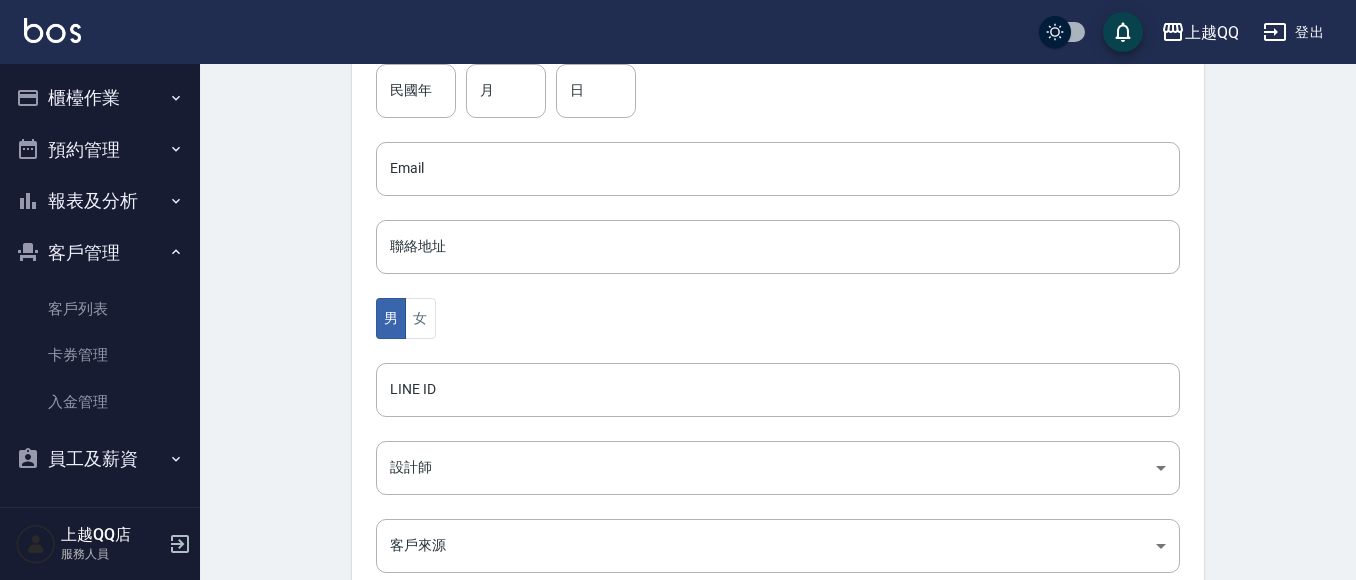 scroll, scrollTop: 496, scrollLeft: 0, axis: vertical 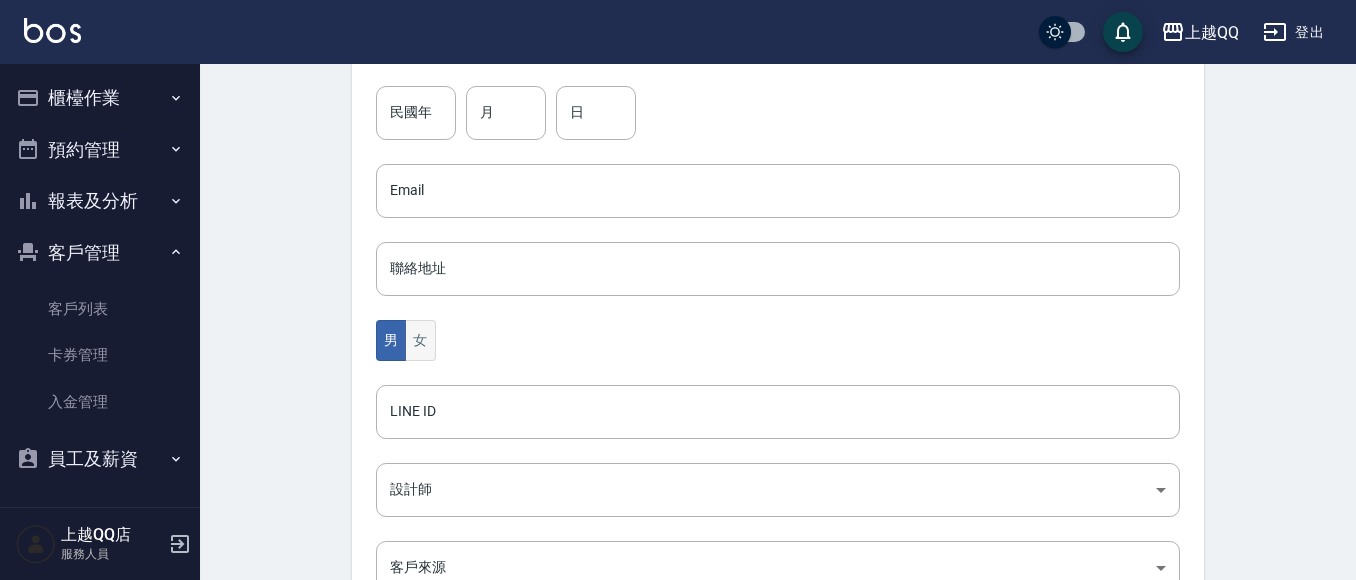 type on "0920629792" 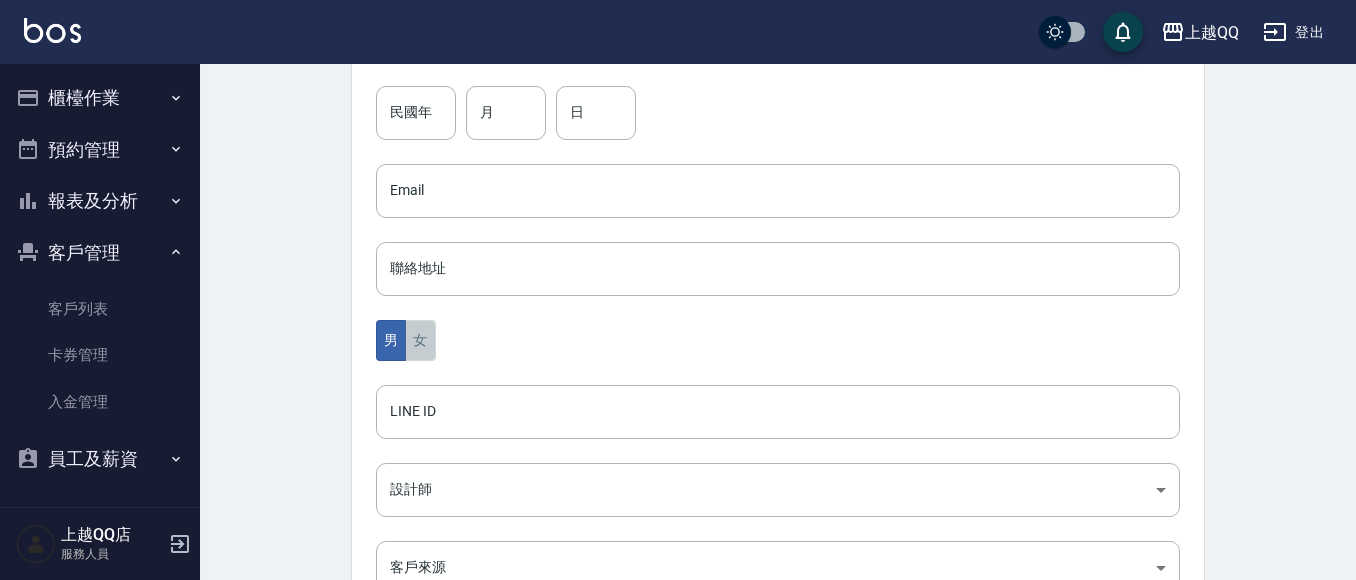 click on "女" at bounding box center [420, 340] 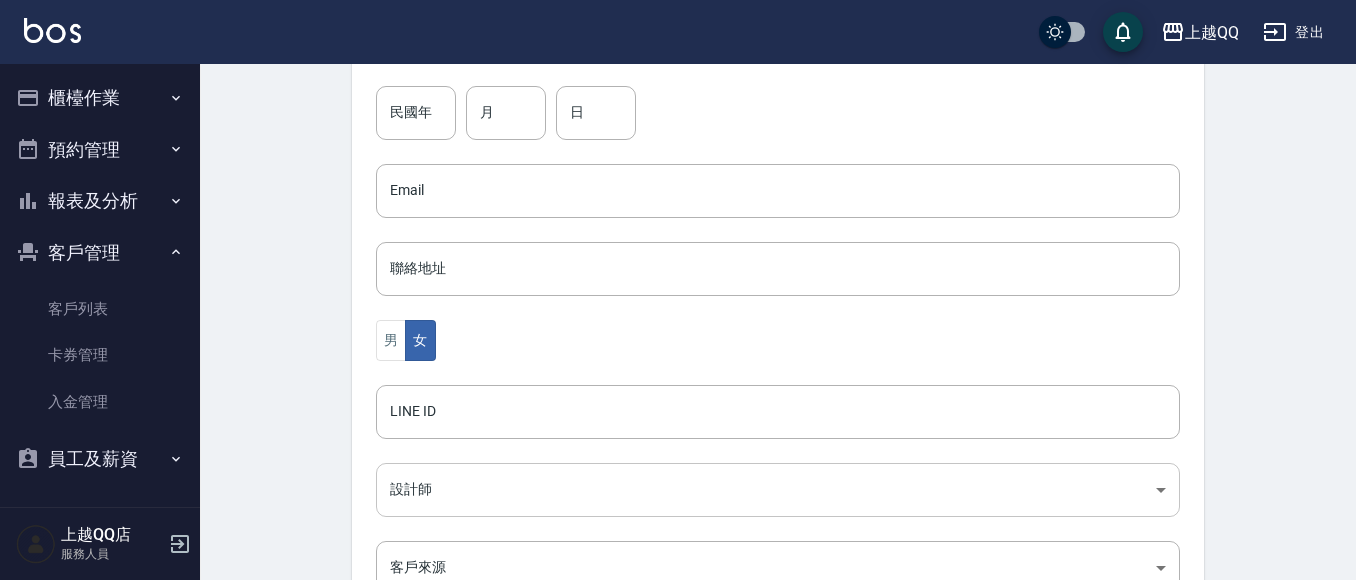 click on "上越QQ 登出 櫃檯作業 打帳單 帳單列表 掛單列表 營業儀表板 現金收支登錄 高階收支登錄 材料自購登錄 每日結帳 排班表 現場電腦打卡 預約管理 預約管理 單日預約紀錄 單週預約紀錄 報表及分析 報表目錄 店家日報表 互助日報表 互助排行榜 互助點數明細 互助業績報表 全店業績分析表 設計師日報表 設計師業績分析表 設計師業績月報表 設計師排行榜 商品銷售排行榜 商品消耗明細 店販抽成明細 顧客入金餘額表 每日非現金明細 每日收支明細 收支分類明細表 客戶管理 客戶列表 卡券管理 入金管理 員工及薪資 員工列表 全店打卡記錄 上越QQ店 服務人員 Create Customer 新增客戶 一般資訊 最新顧客編號: 0043 新增 代號 2115 ​ 代號 姓名 [PERSON_NAME] 暱稱 暱稱 手機 0920629792 手機 民國年 民國年 月 月 日 日 Email Email 聯絡地址 聯絡地址 男 女 LINE ID LINE ID 設計師 ​ 設計師 ​" at bounding box center [678, 155] 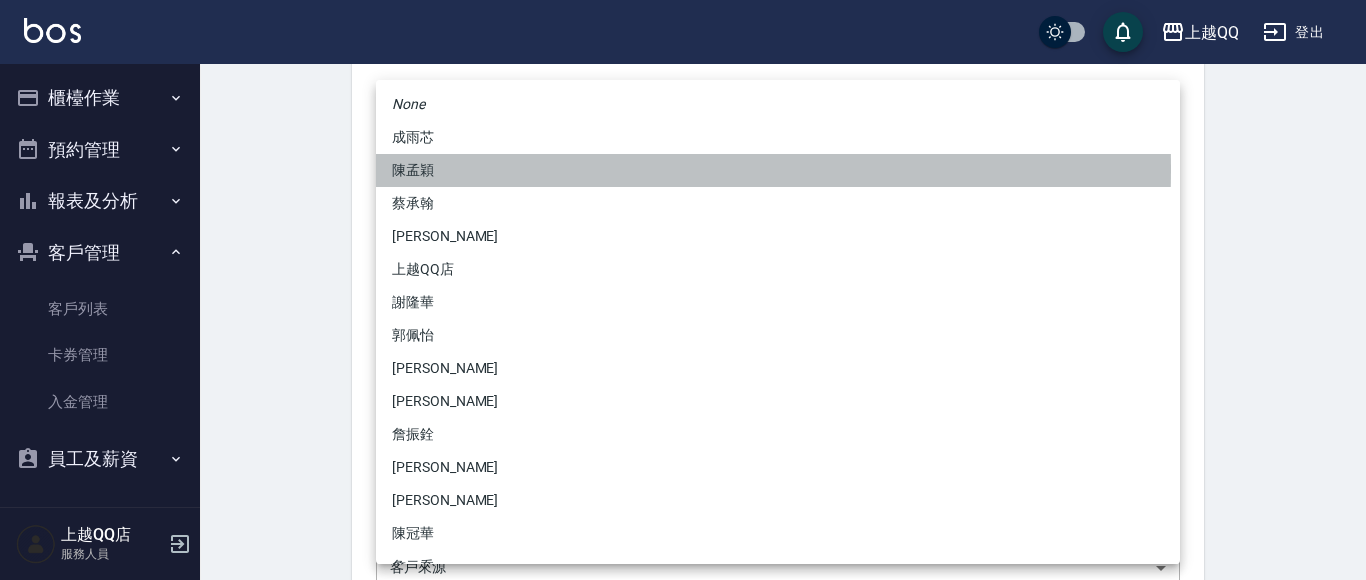 click on "陳孟穎" at bounding box center (778, 170) 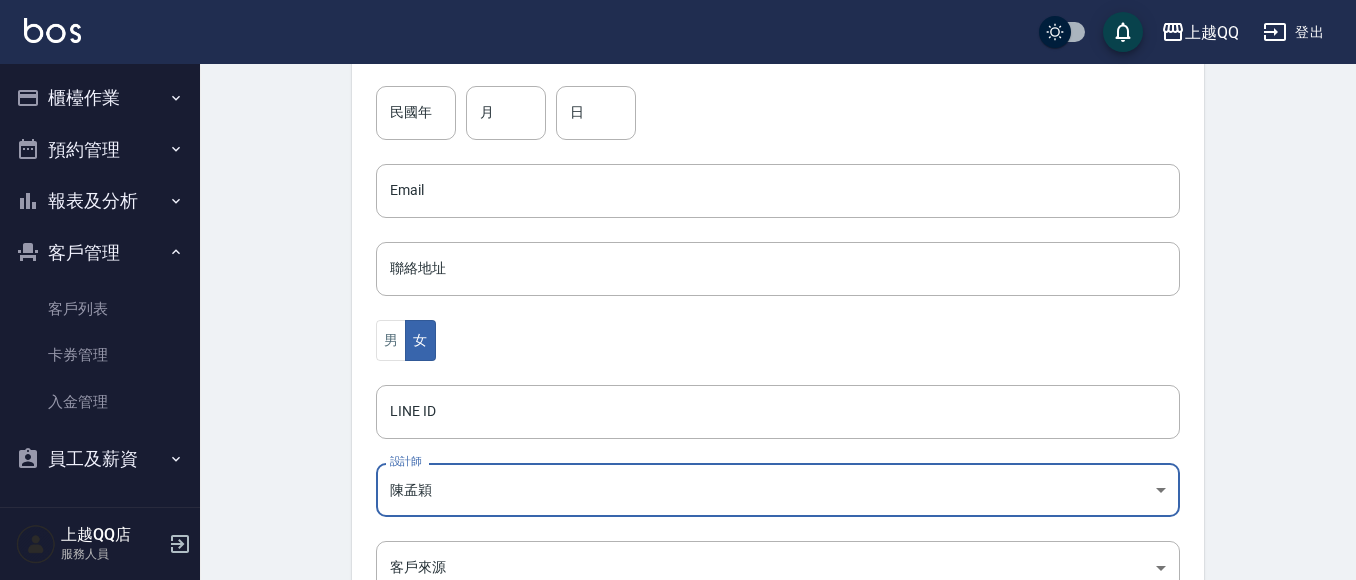 scroll, scrollTop: 722, scrollLeft: 0, axis: vertical 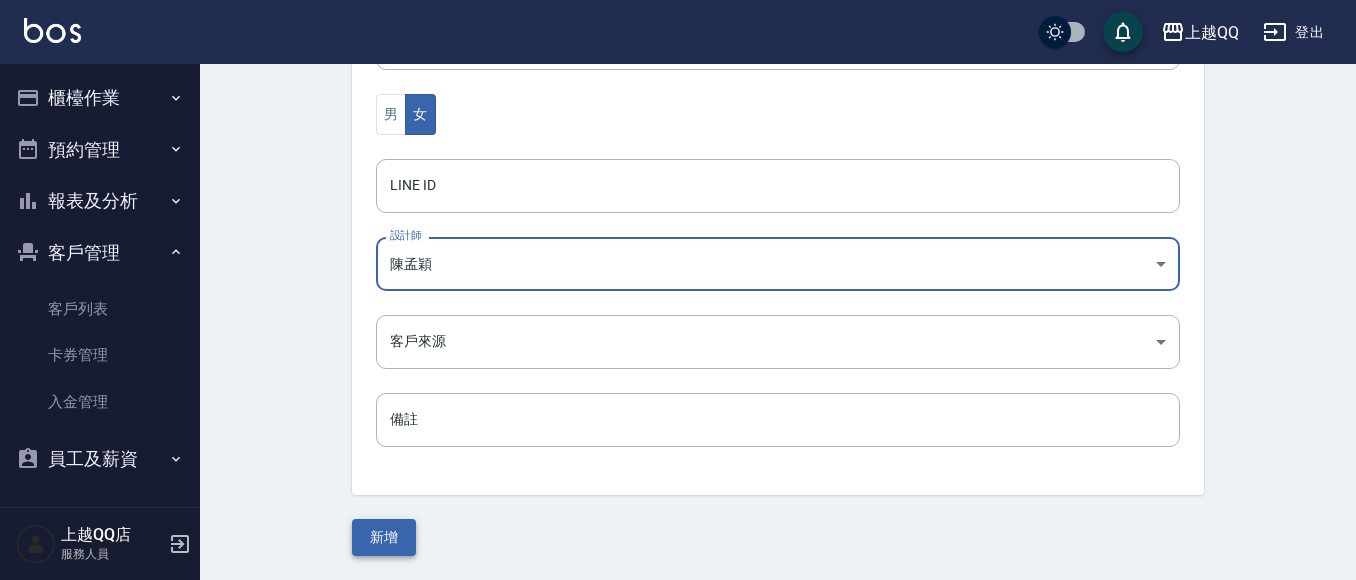 click on "新增" at bounding box center [384, 537] 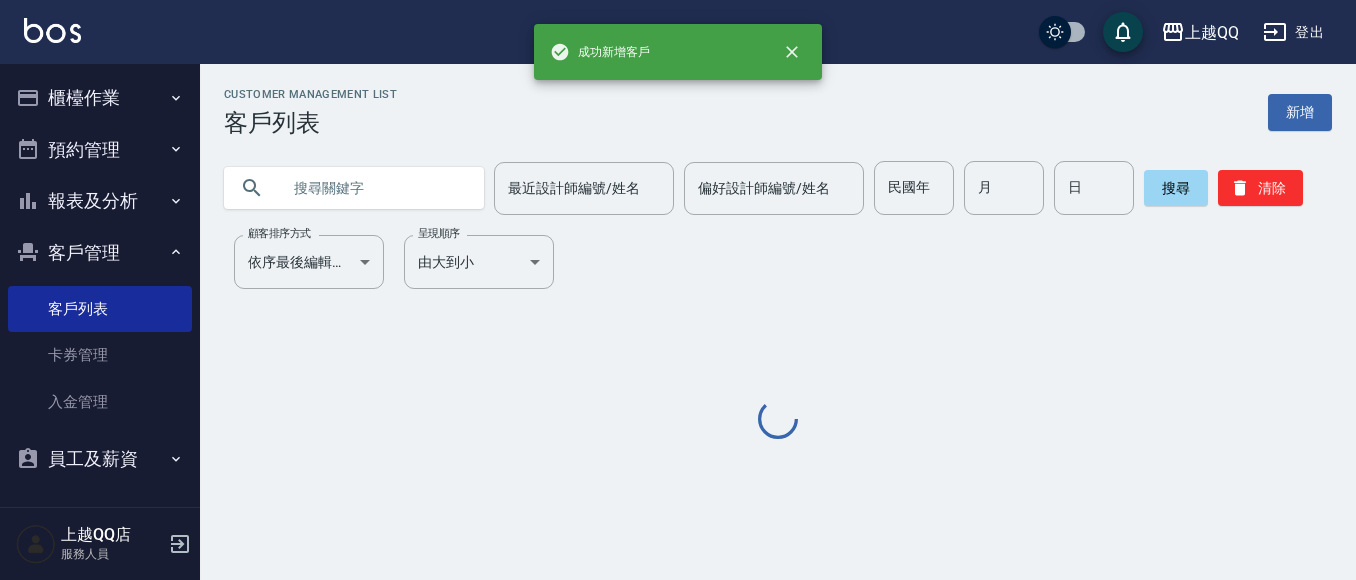 scroll, scrollTop: 0, scrollLeft: 0, axis: both 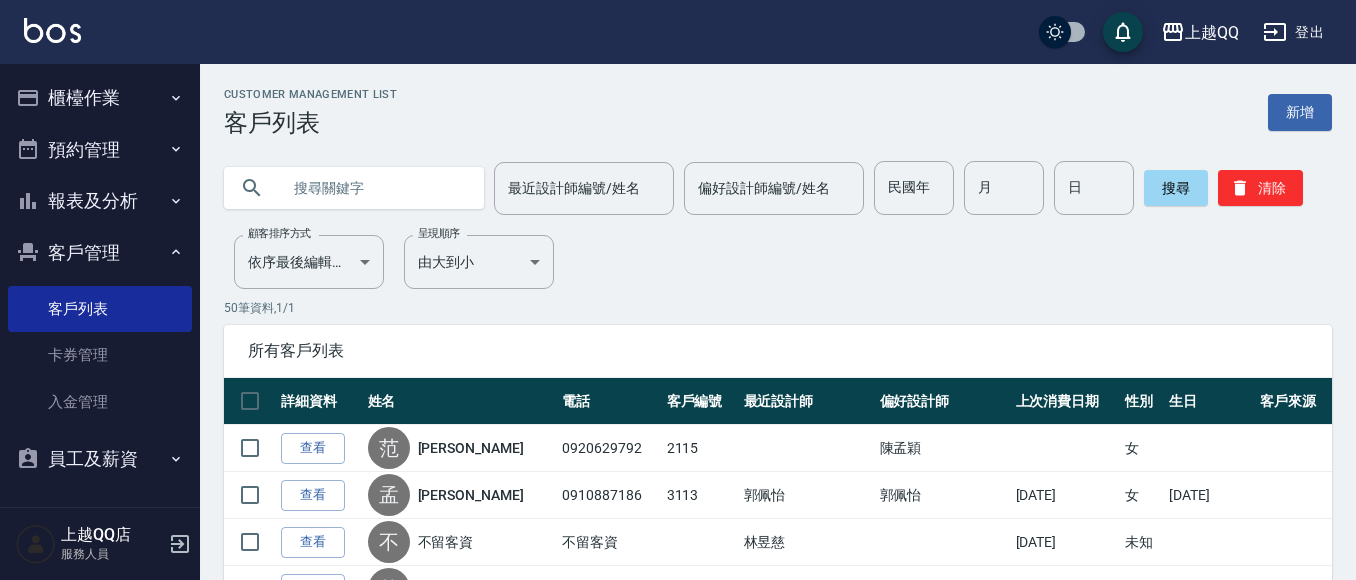 click on "客戶管理" at bounding box center (100, 253) 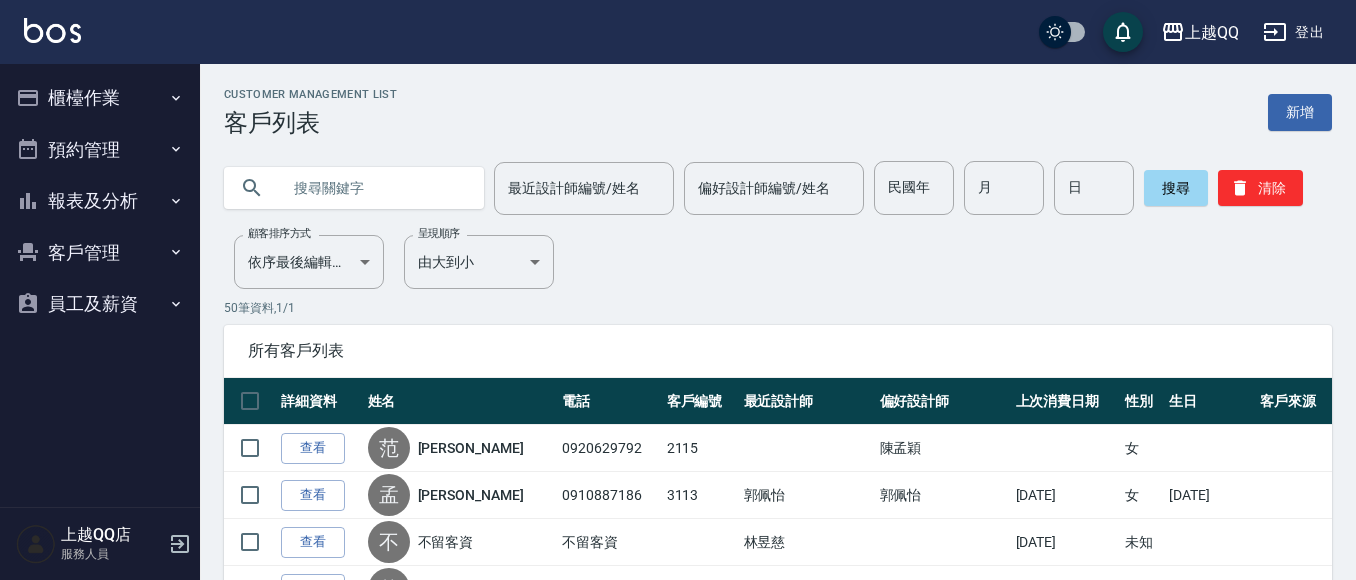 click on "櫃檯作業" at bounding box center [100, 98] 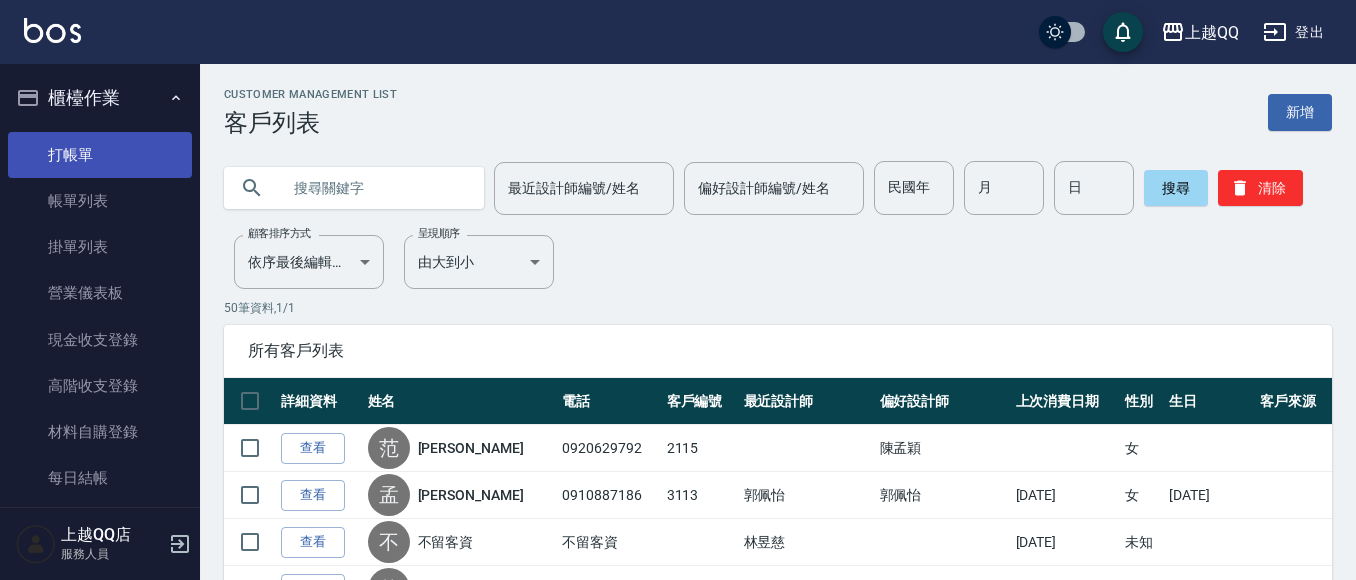 click on "打帳單" at bounding box center (100, 155) 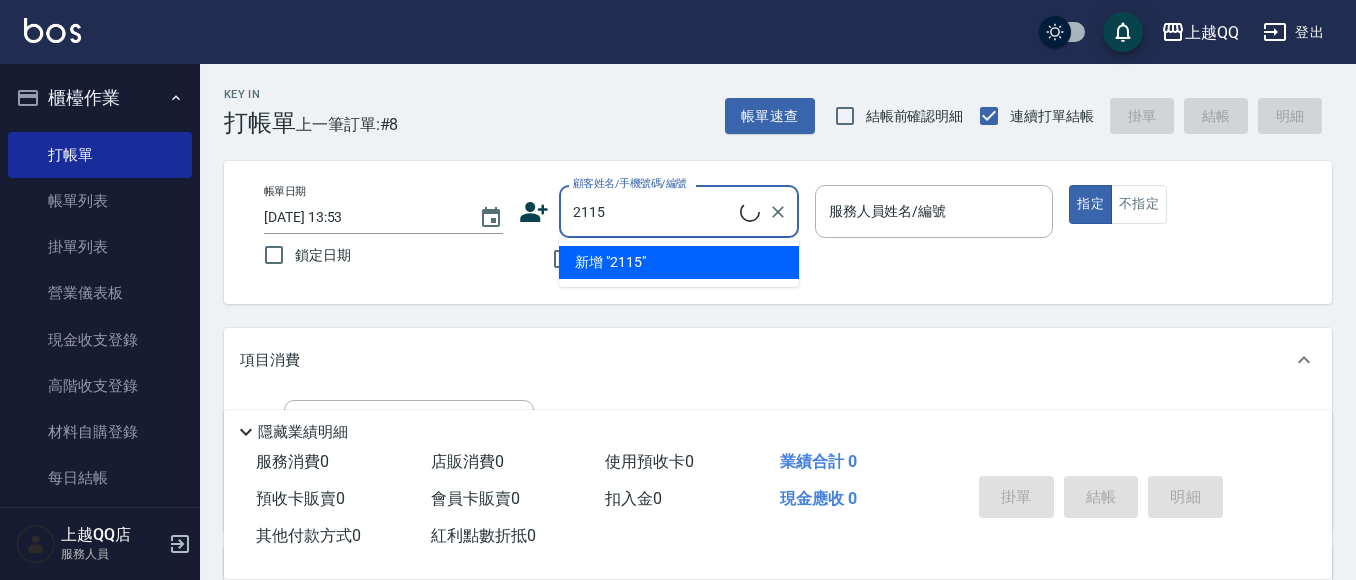 type on "[PERSON_NAME]/0920629792/2115" 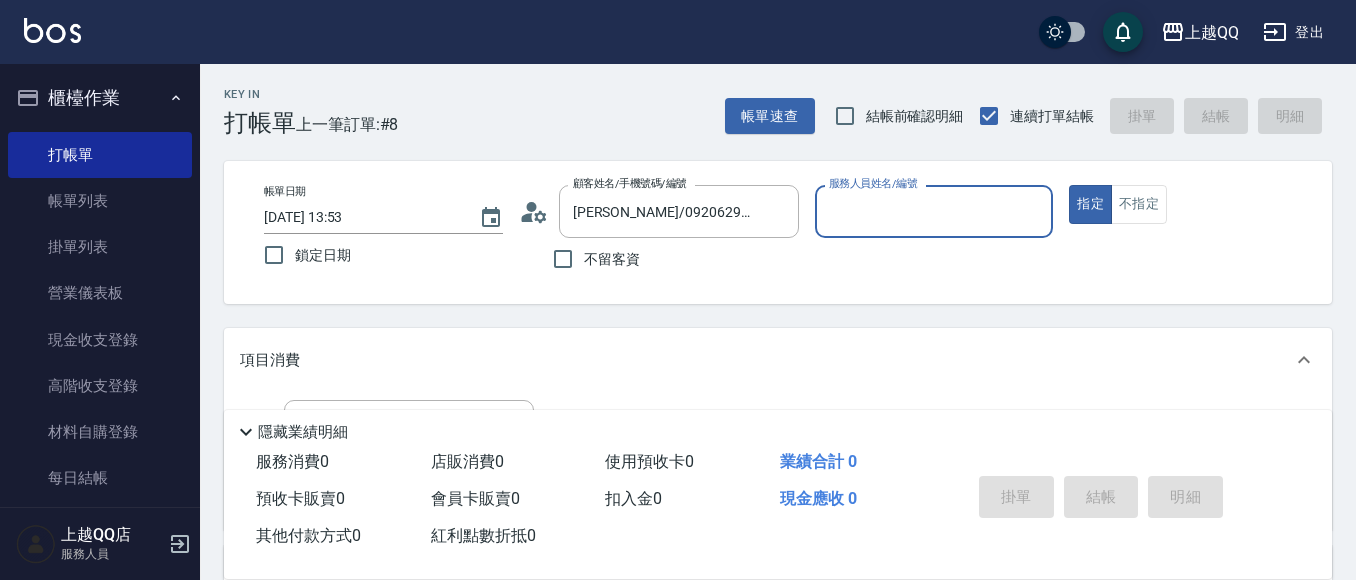 type on "[PERSON_NAME]-8" 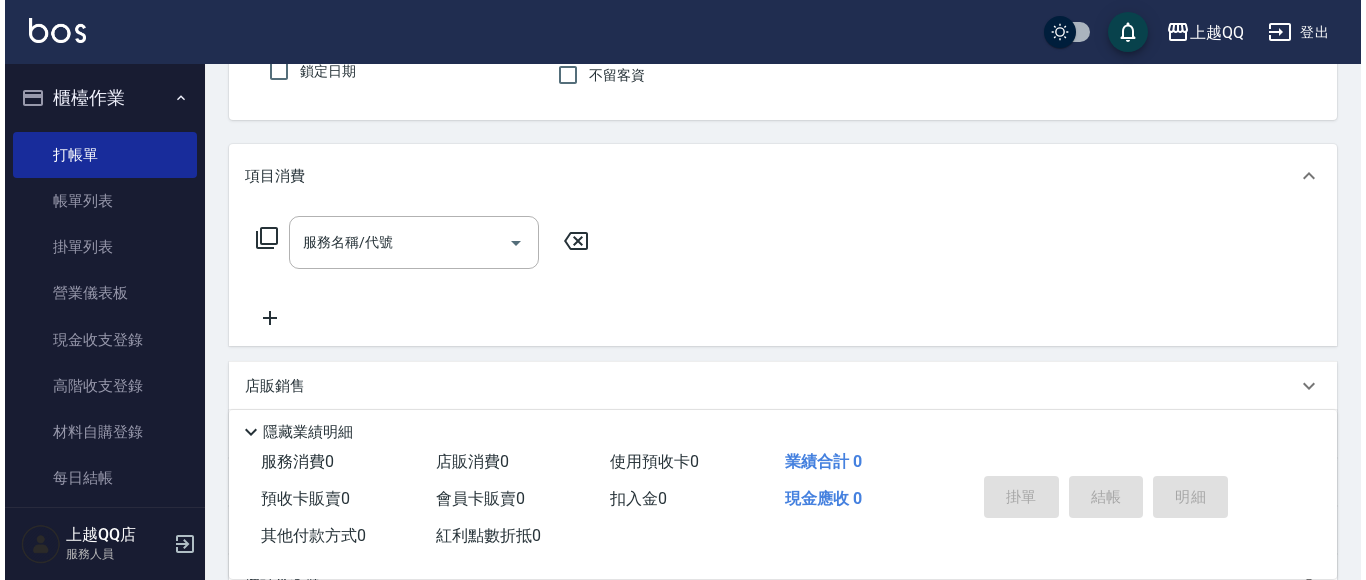 scroll, scrollTop: 182, scrollLeft: 0, axis: vertical 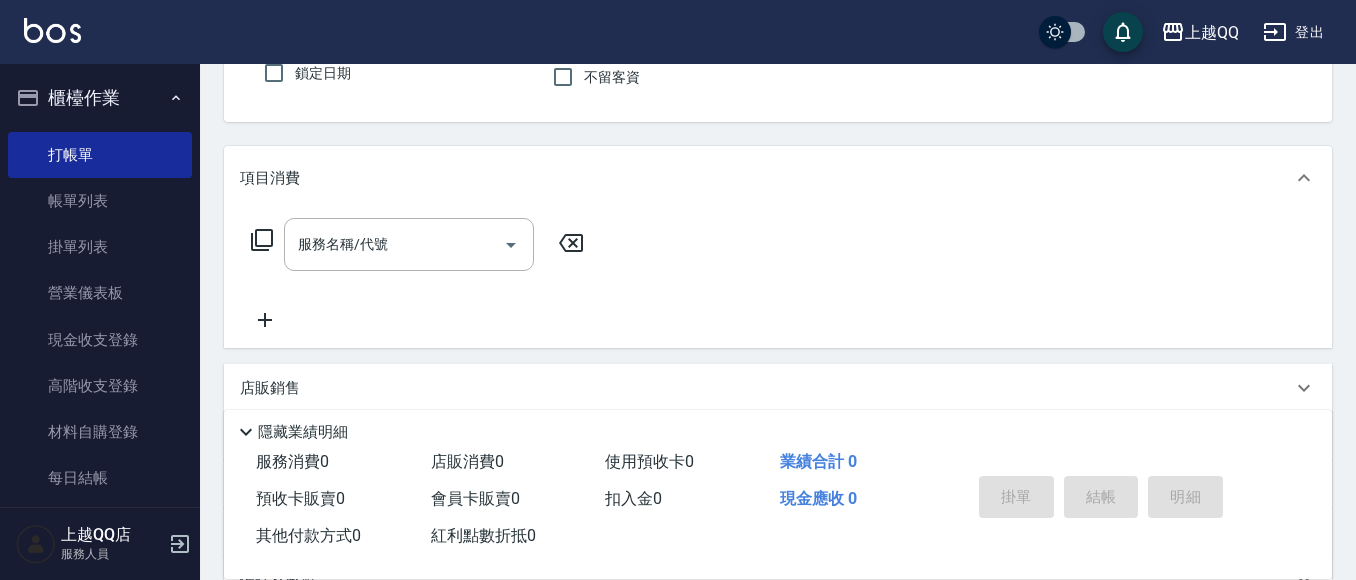 click 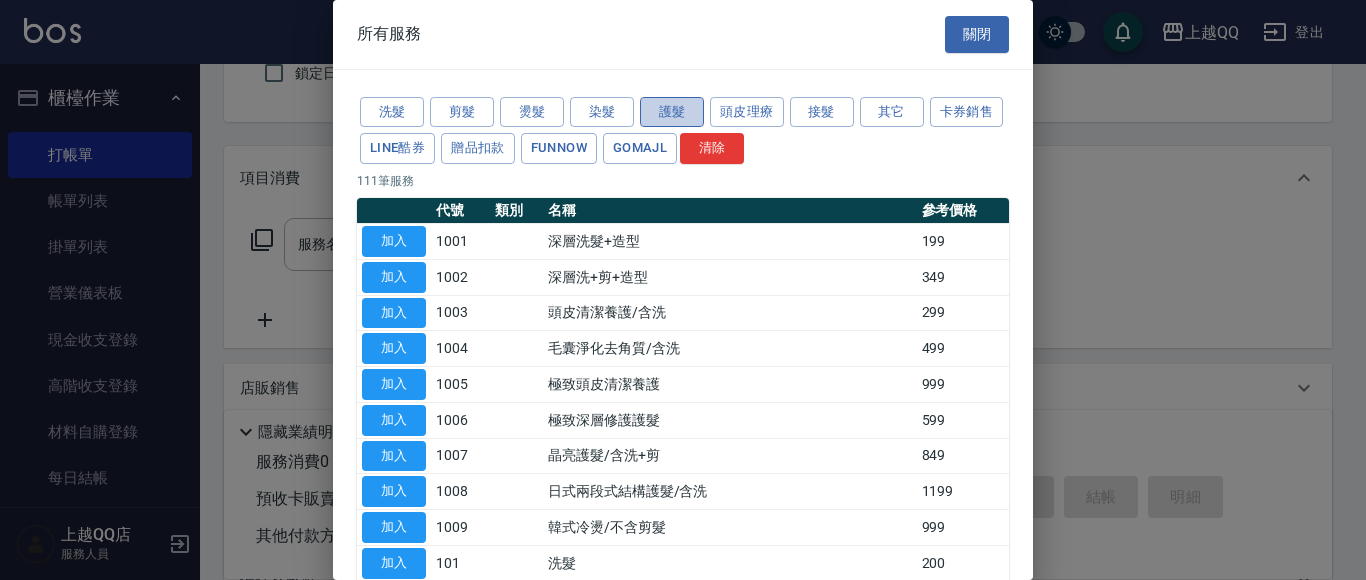 click on "護髮" at bounding box center (672, 112) 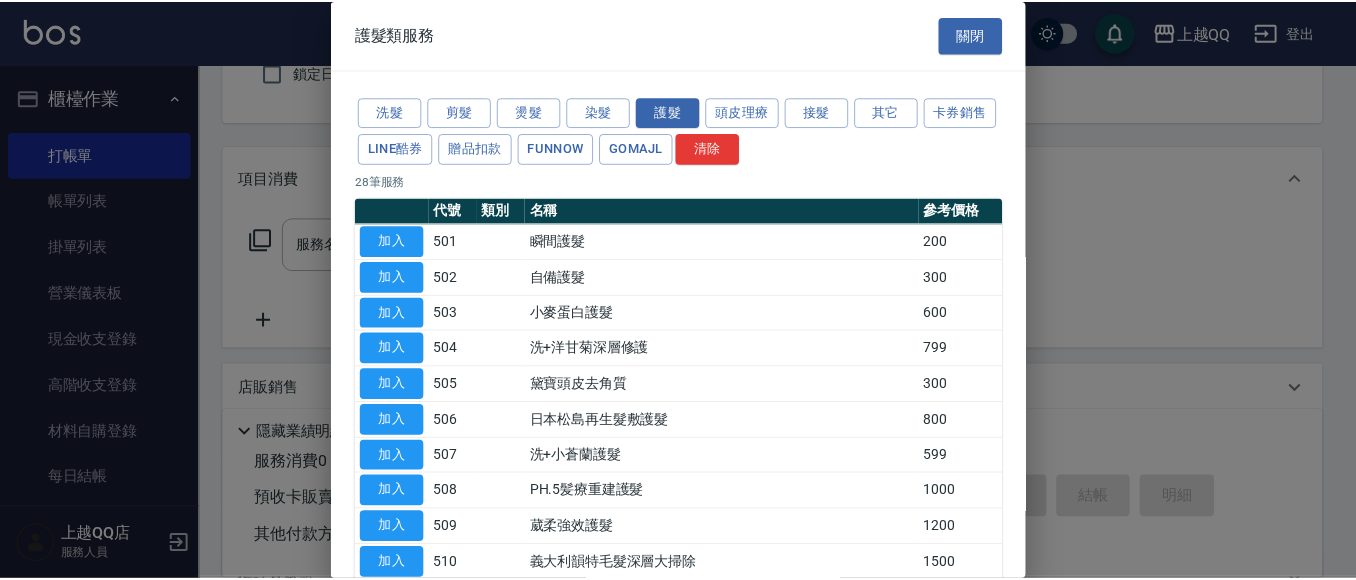 scroll, scrollTop: 755, scrollLeft: 0, axis: vertical 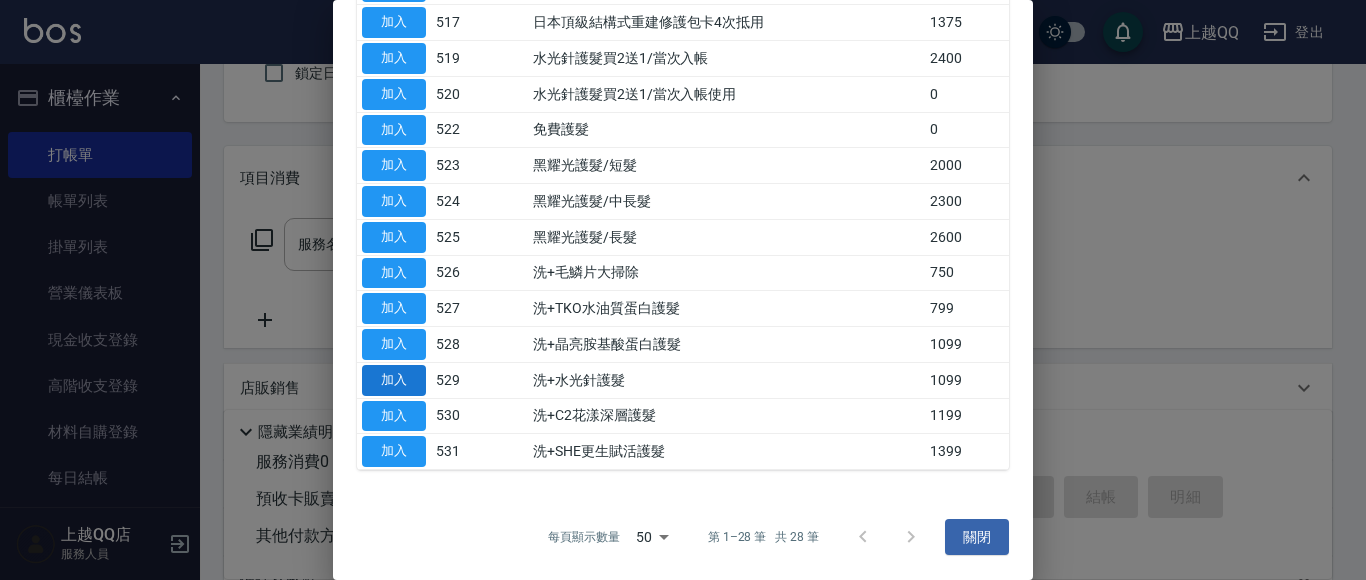 click on "加入" at bounding box center (394, 380) 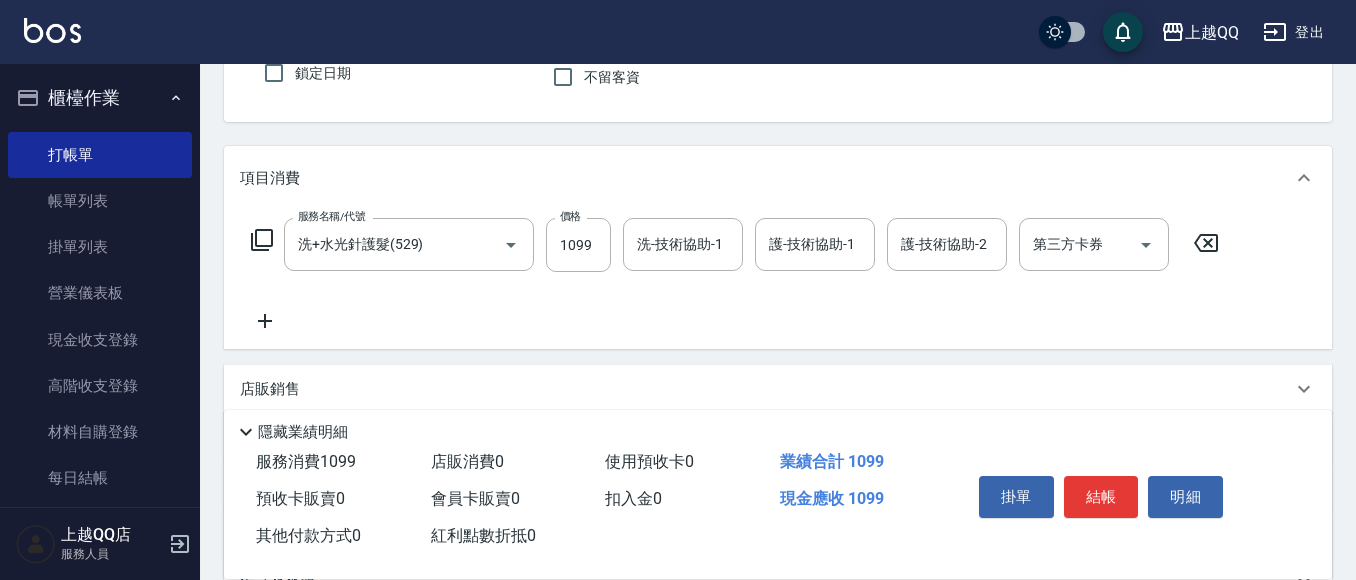 click 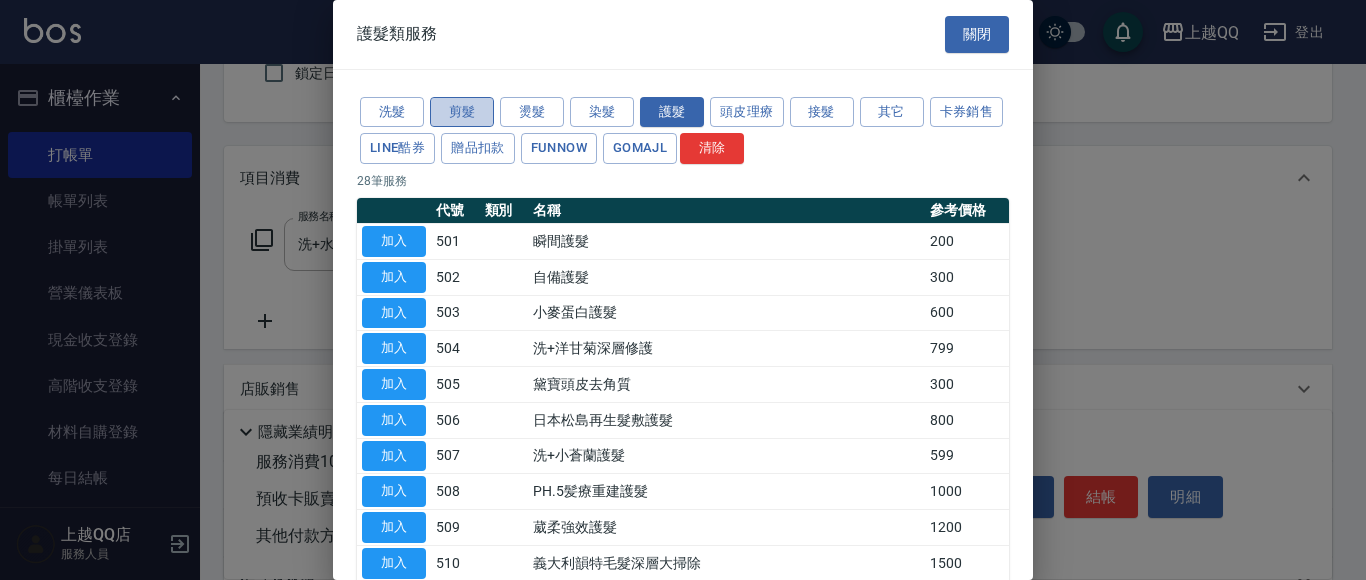 click on "剪髮" at bounding box center (462, 112) 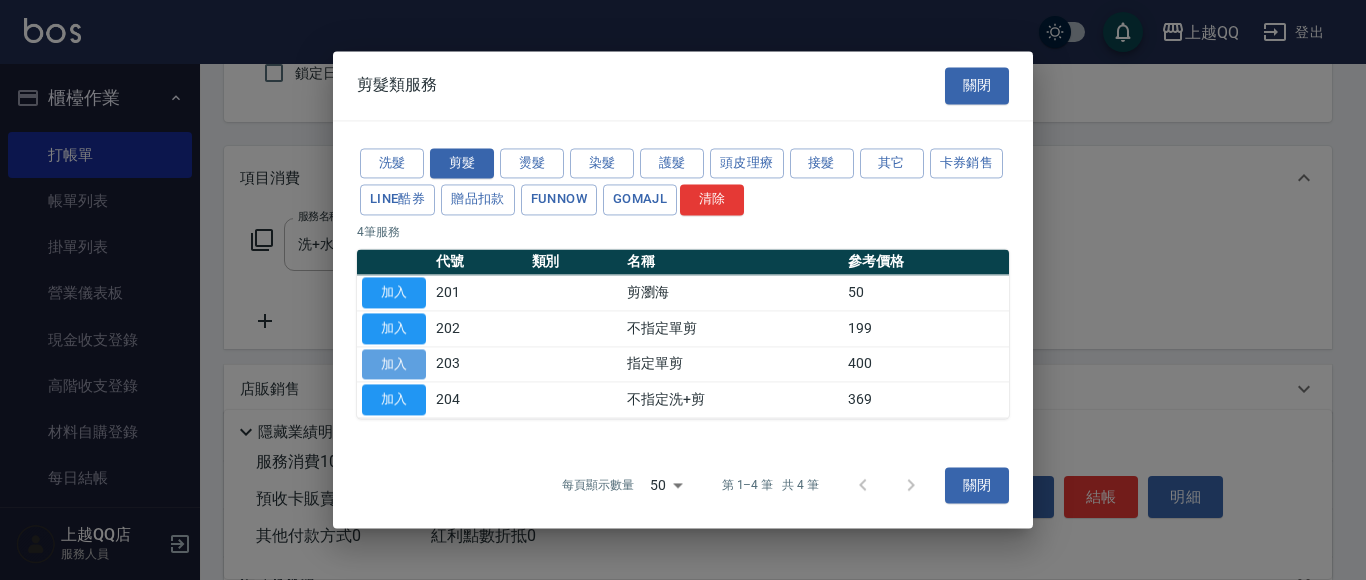 click on "加入" at bounding box center (394, 364) 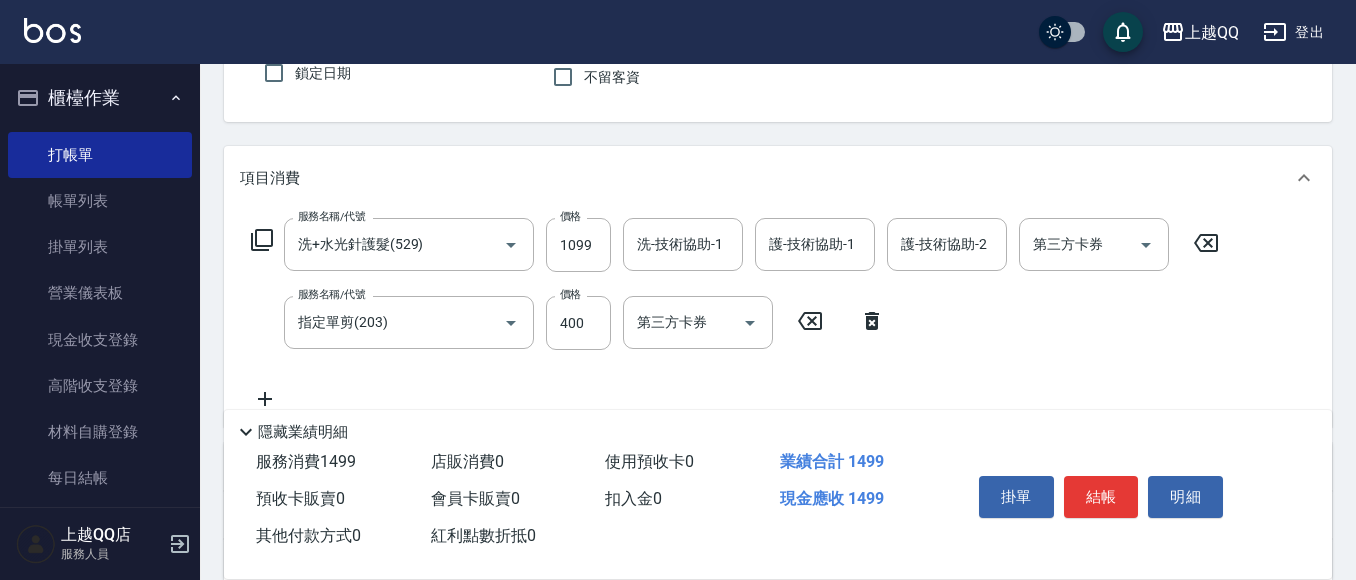 click 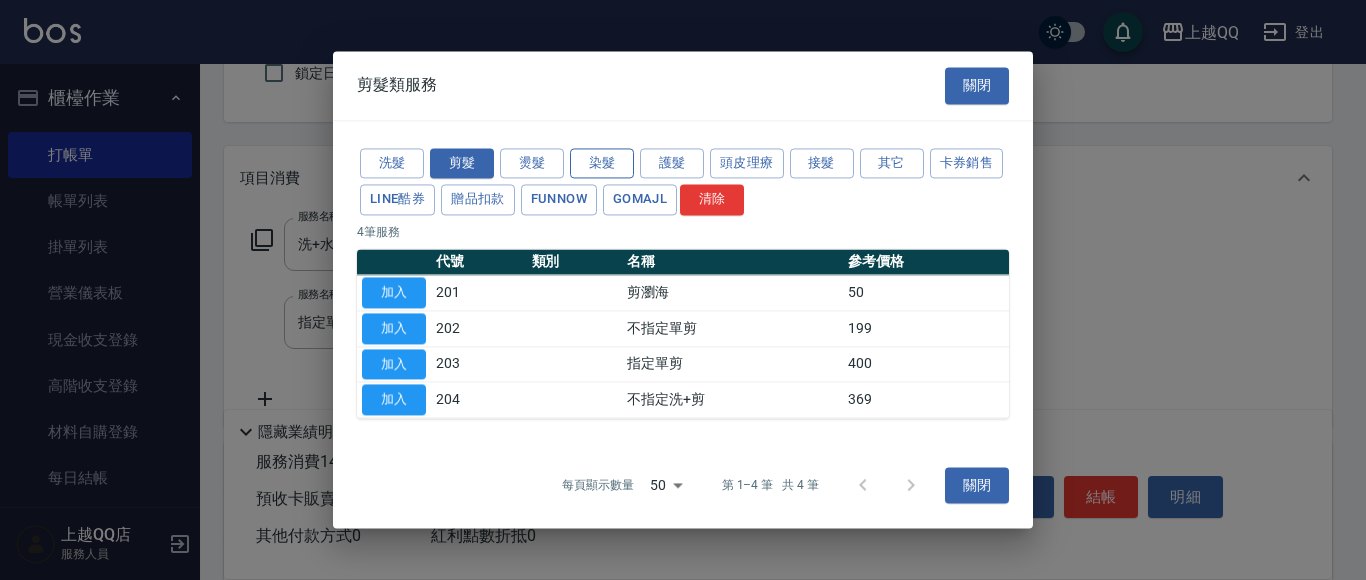 click on "染髮" at bounding box center (602, 163) 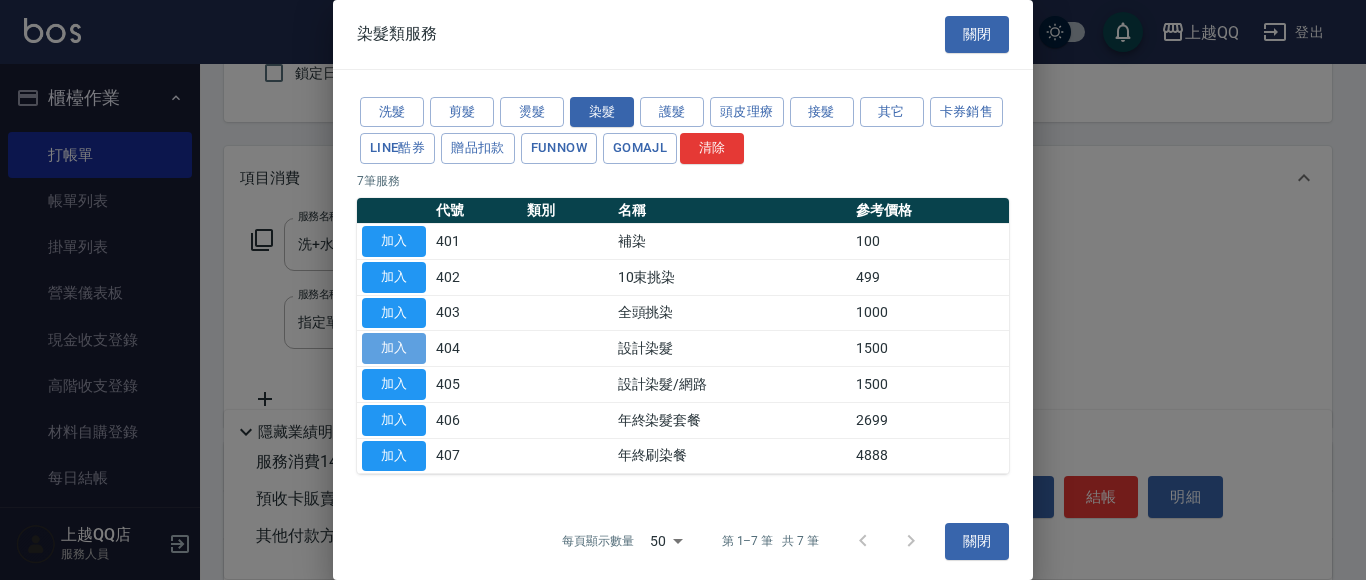 click on "加入" at bounding box center (394, 348) 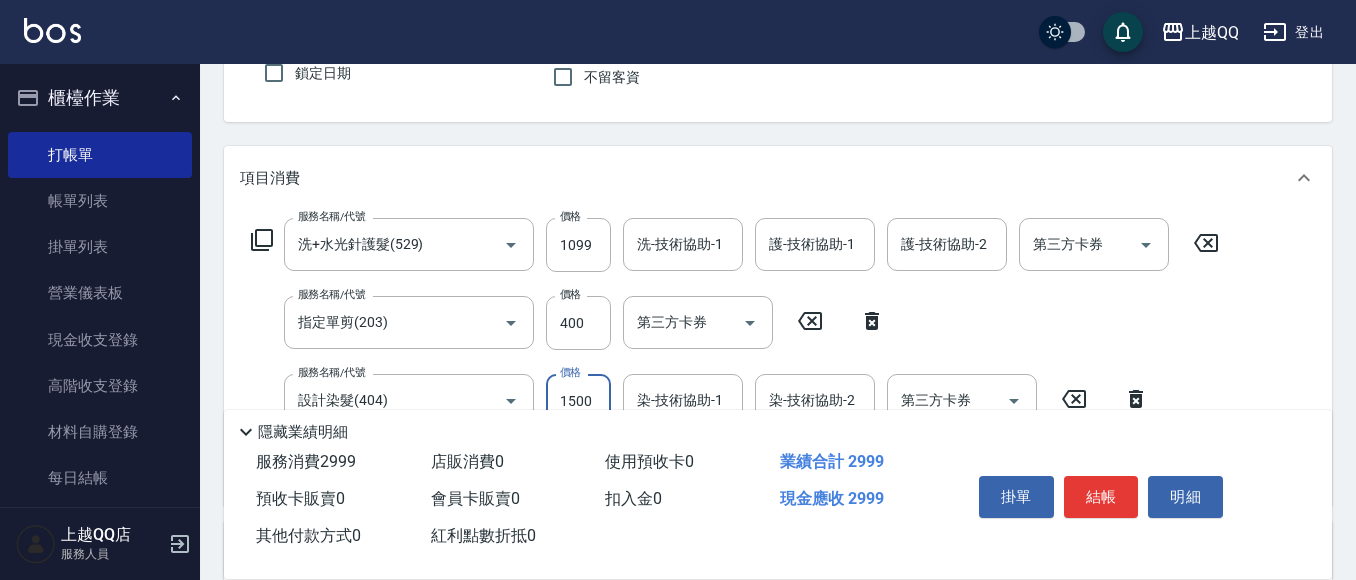 click on "1500" at bounding box center (578, 401) 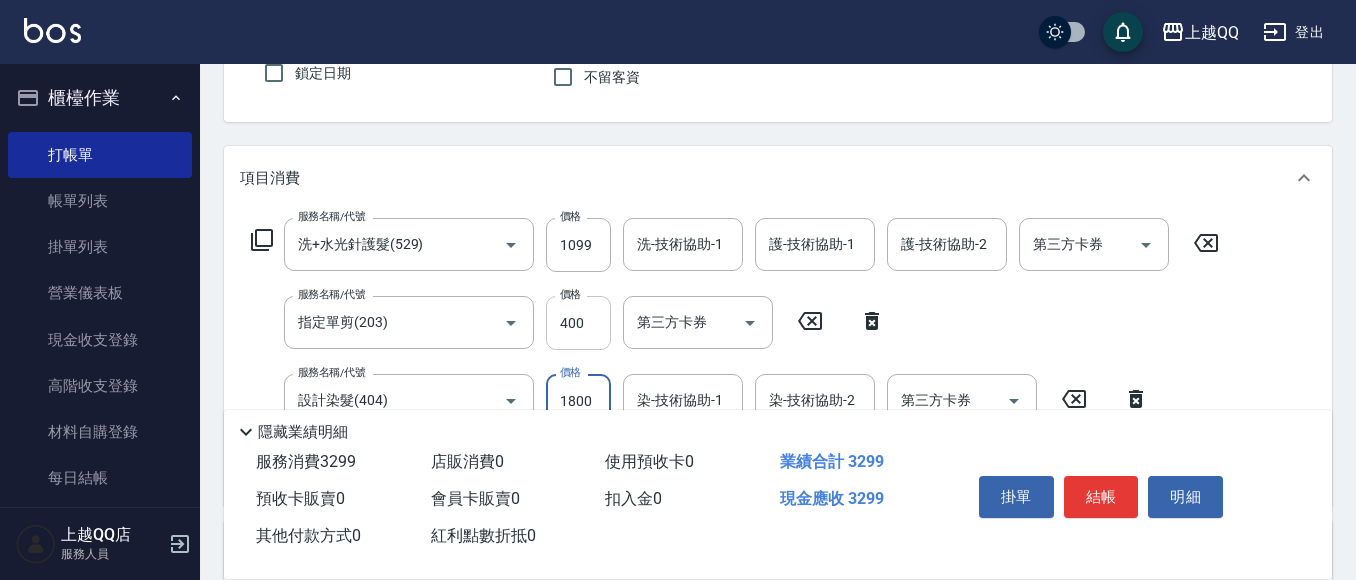 type on "1800" 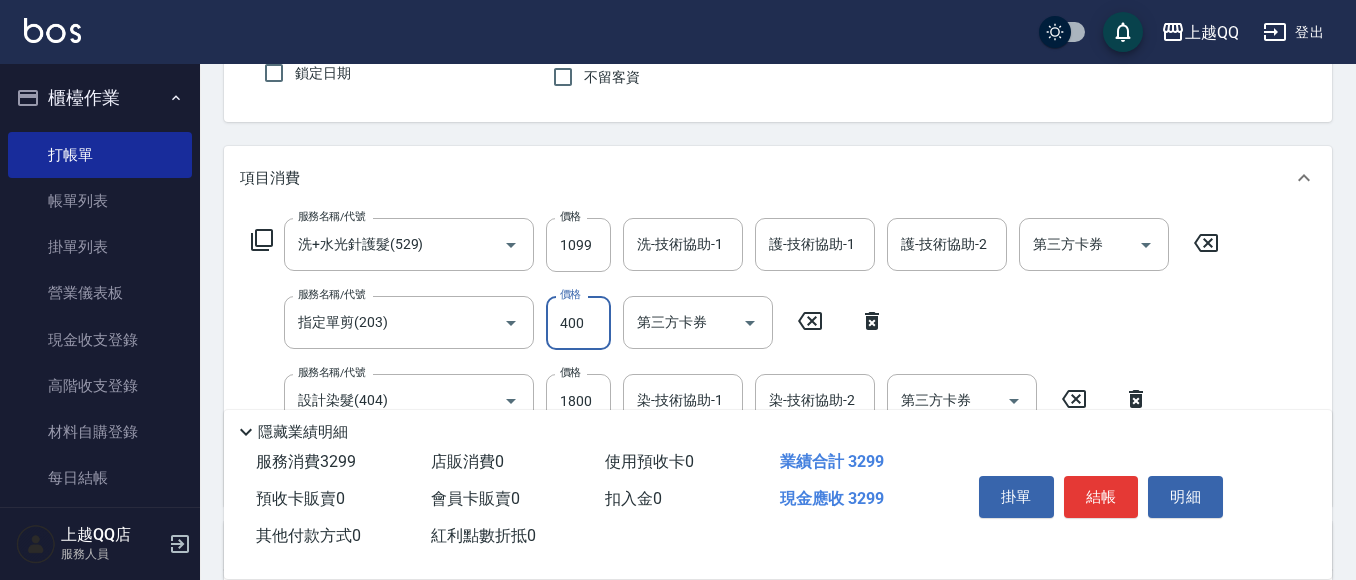click on "400" at bounding box center (578, 323) 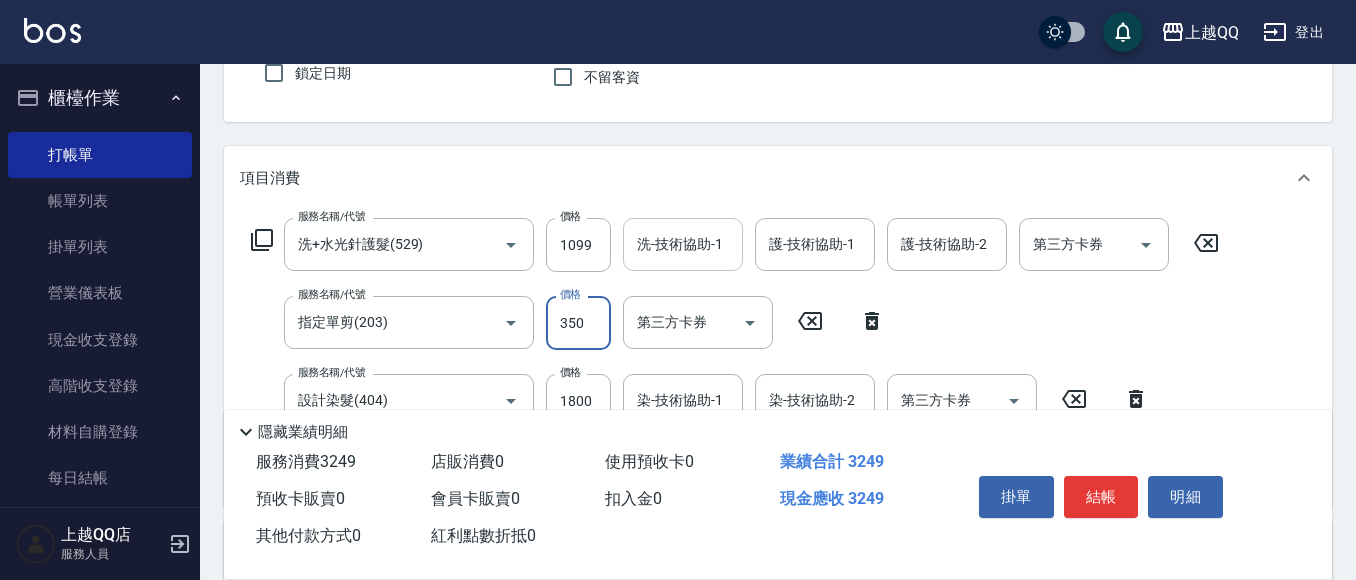 type on "350" 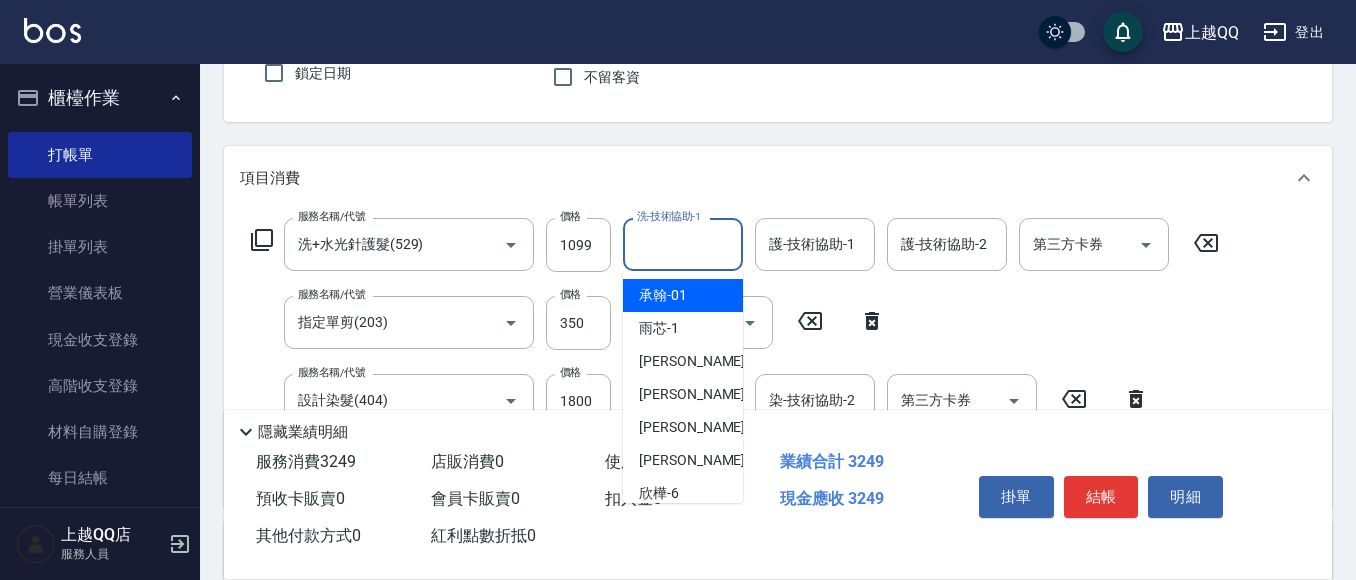 click on "洗-技術協助-1" at bounding box center (683, 244) 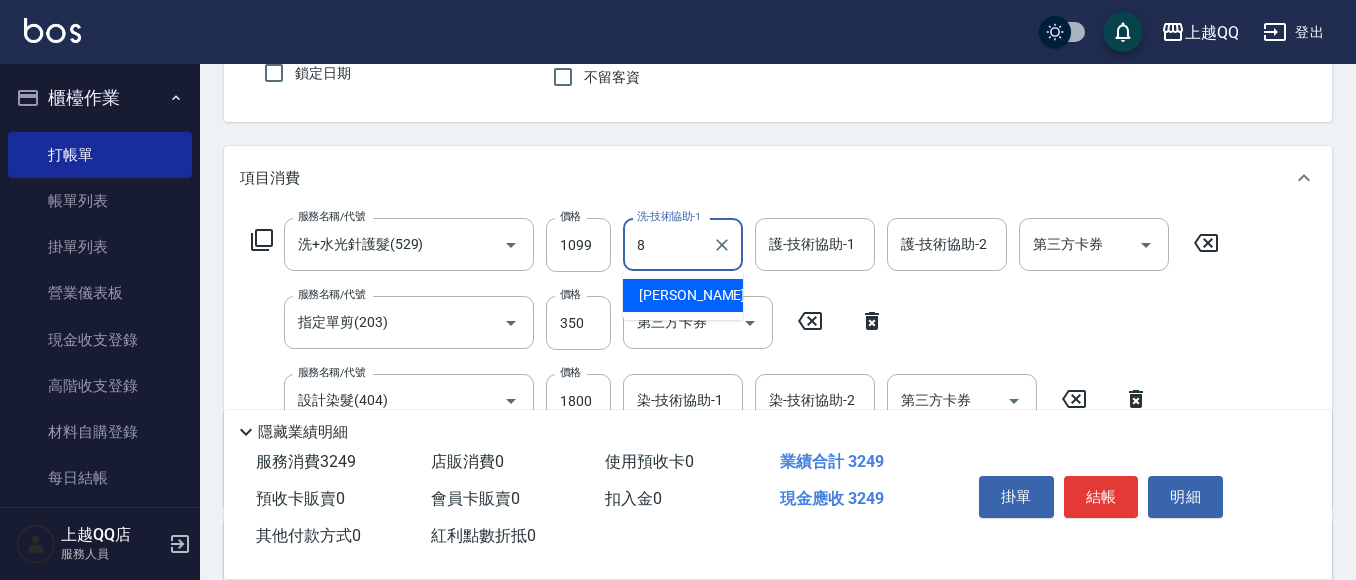 click on "[PERSON_NAME] -8" at bounding box center (698, 295) 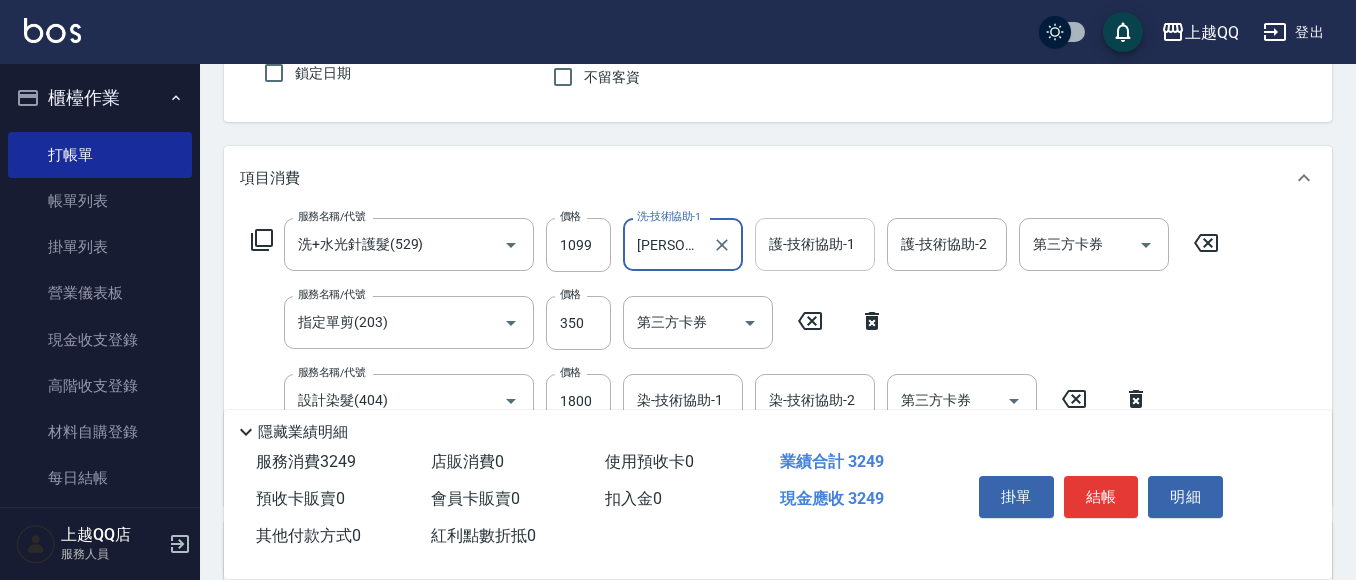 type on "[PERSON_NAME]-8" 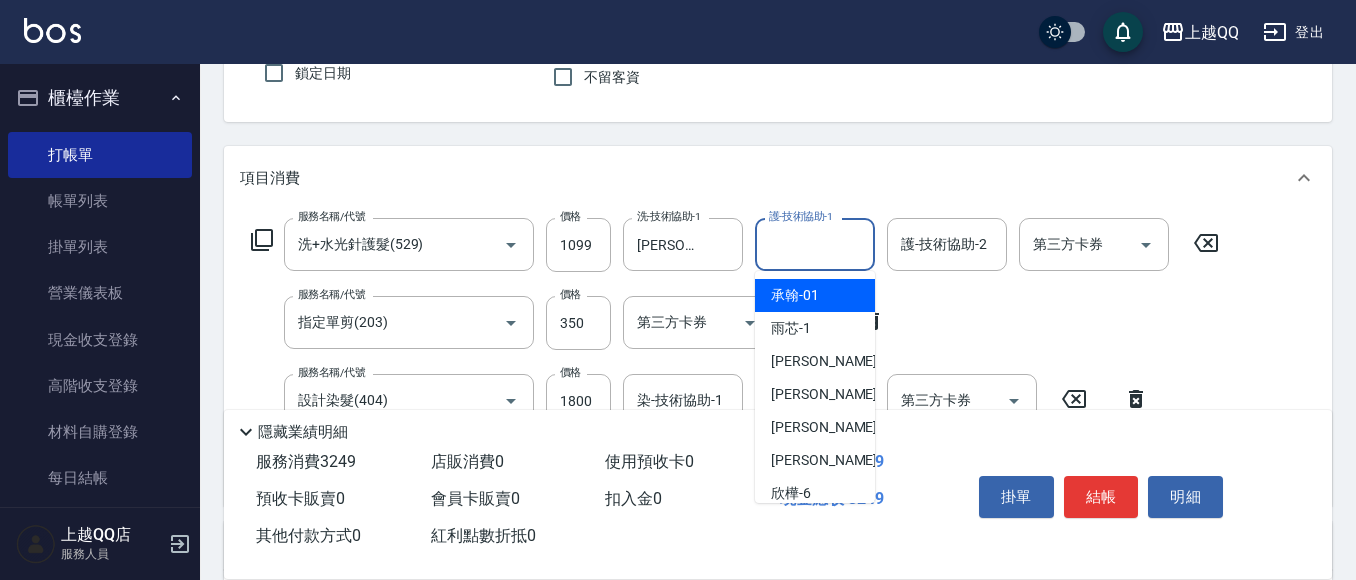 click on "護-技術協助-1" at bounding box center [815, 244] 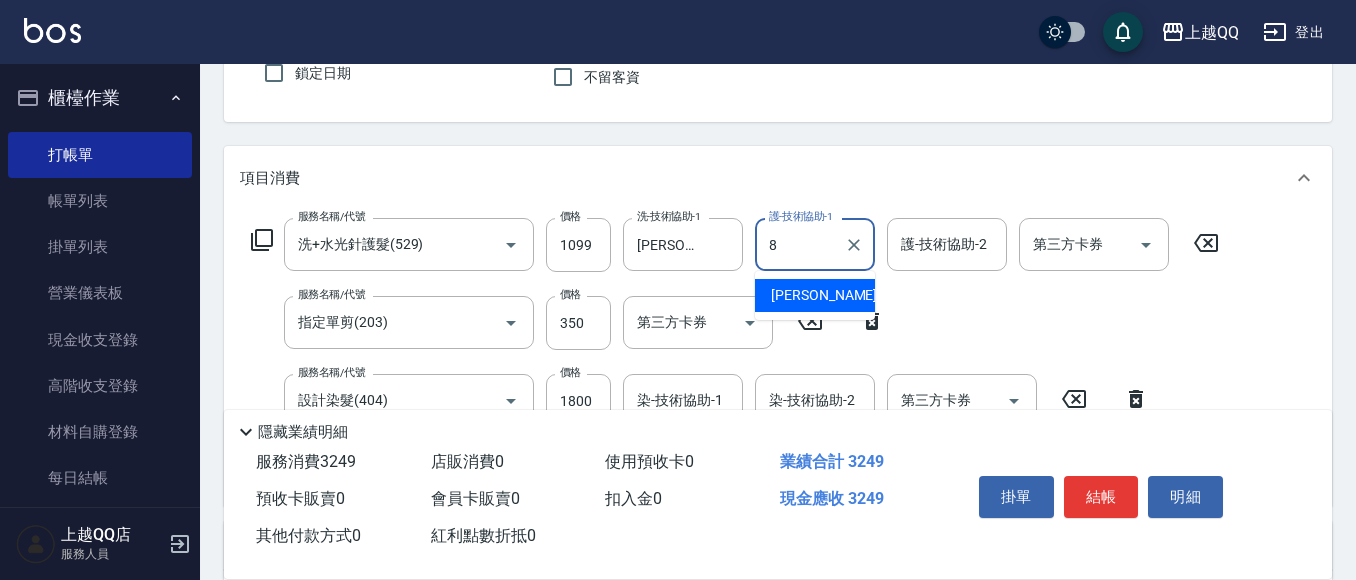 click on "[PERSON_NAME] -8" at bounding box center (830, 295) 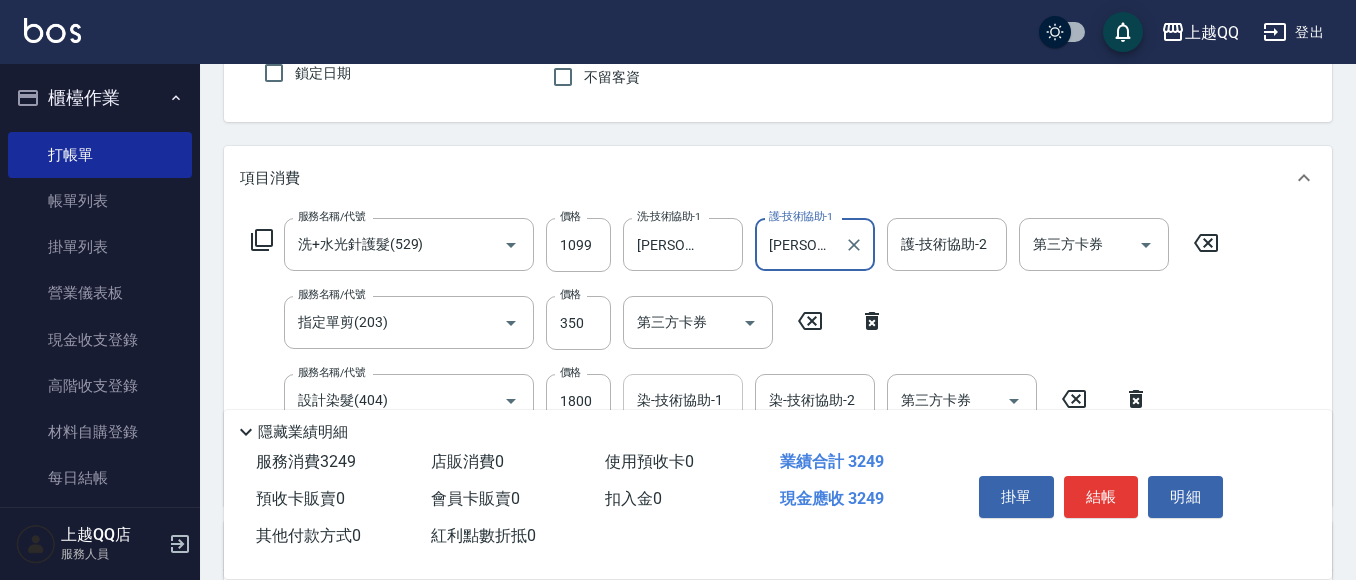 type on "[PERSON_NAME]-8" 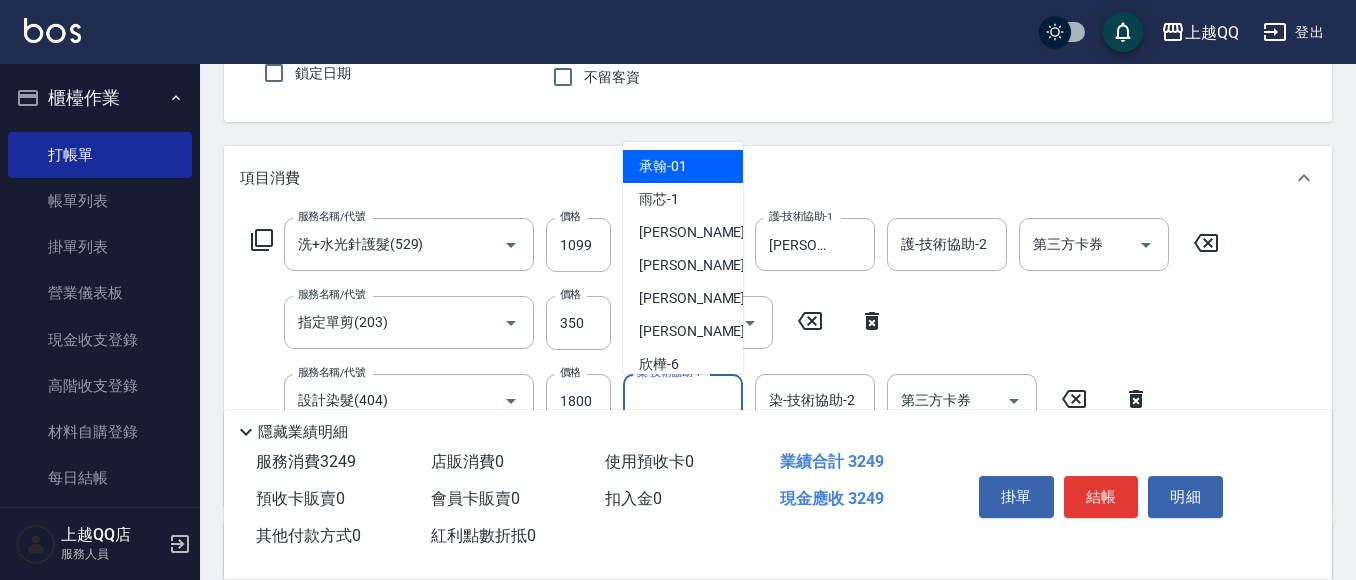 click on "染-技術協助-1 染-技術協助-1" at bounding box center (683, 400) 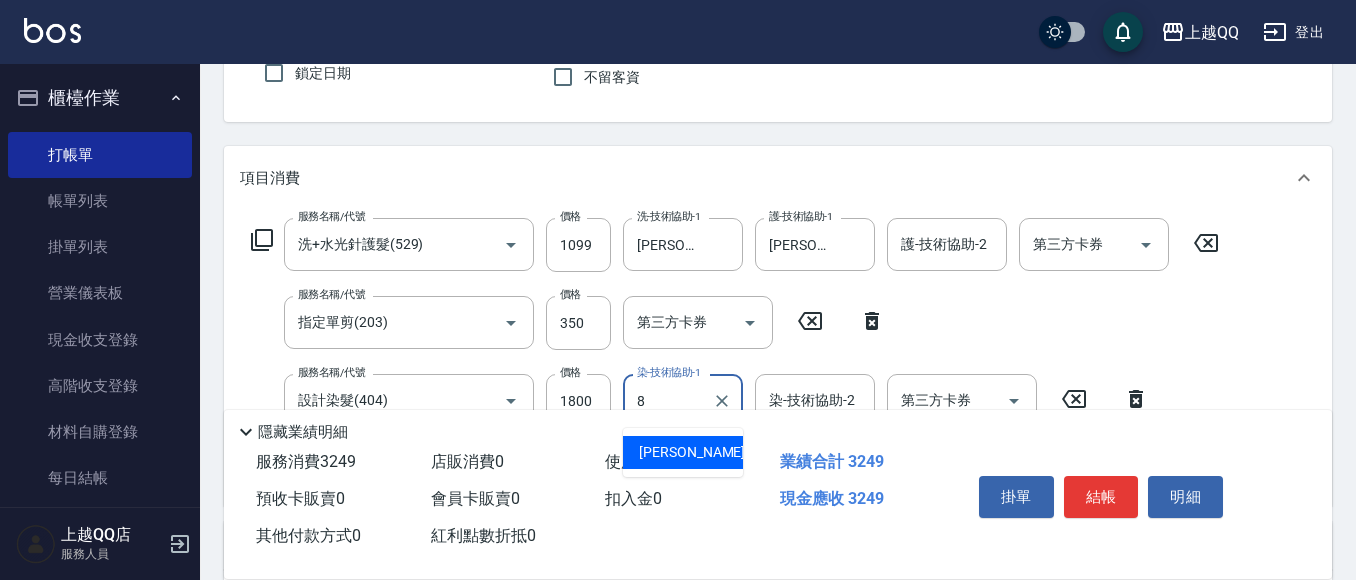 click on "[PERSON_NAME] -8" at bounding box center (683, 452) 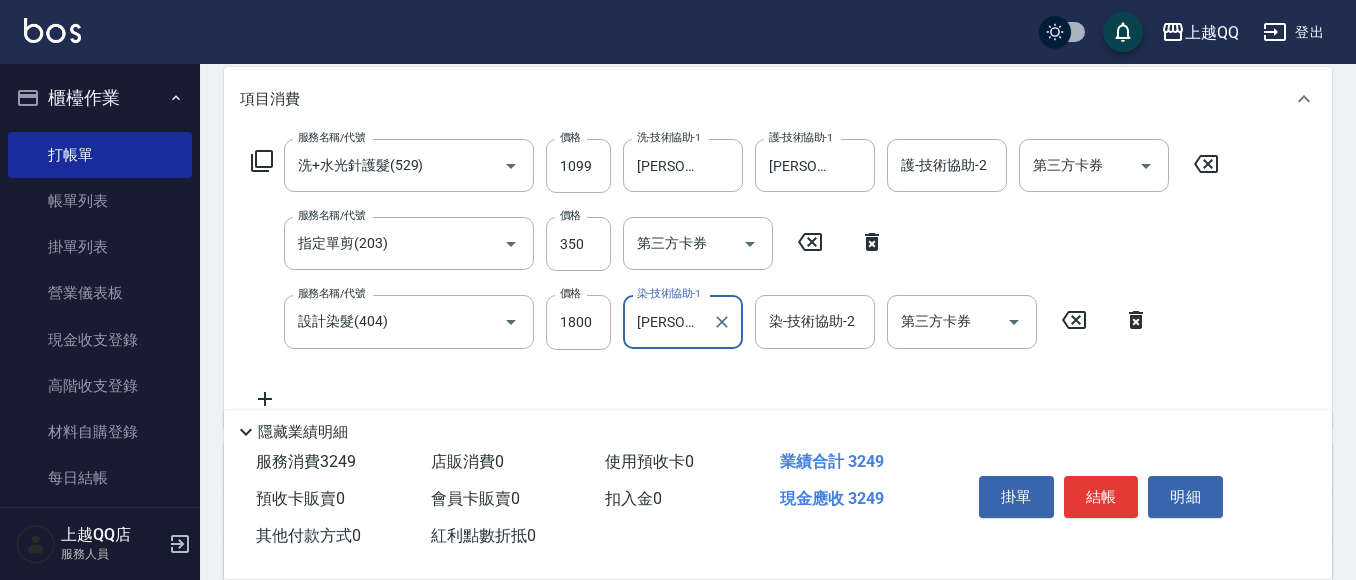 scroll, scrollTop: 264, scrollLeft: 0, axis: vertical 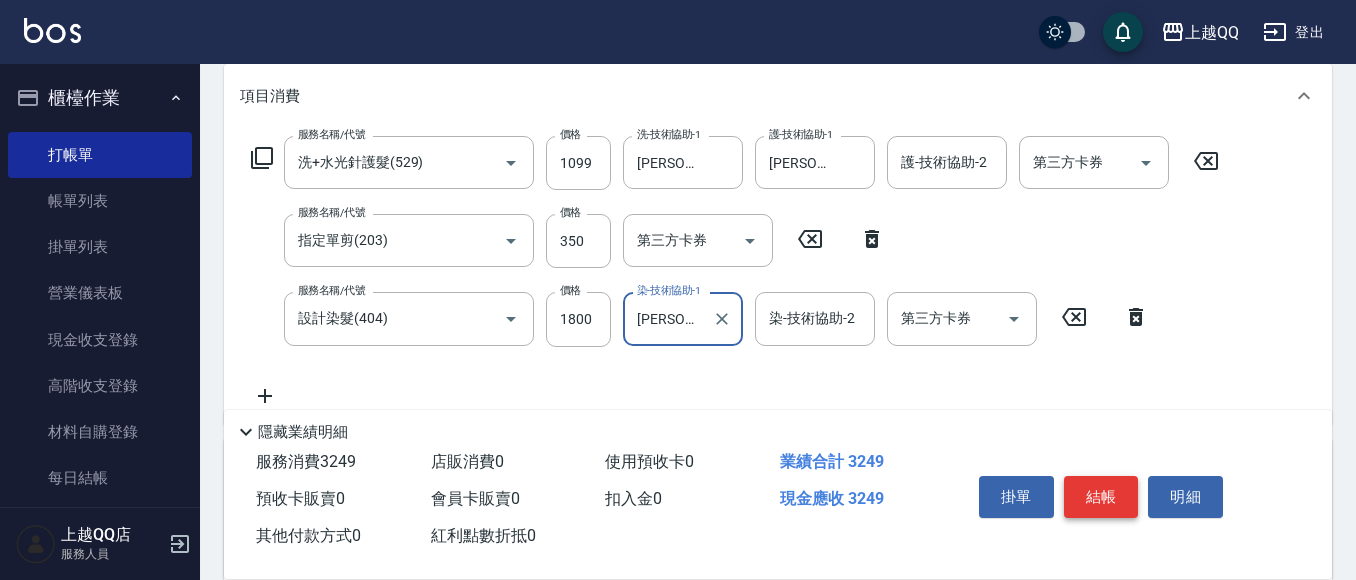 type on "[PERSON_NAME]-8" 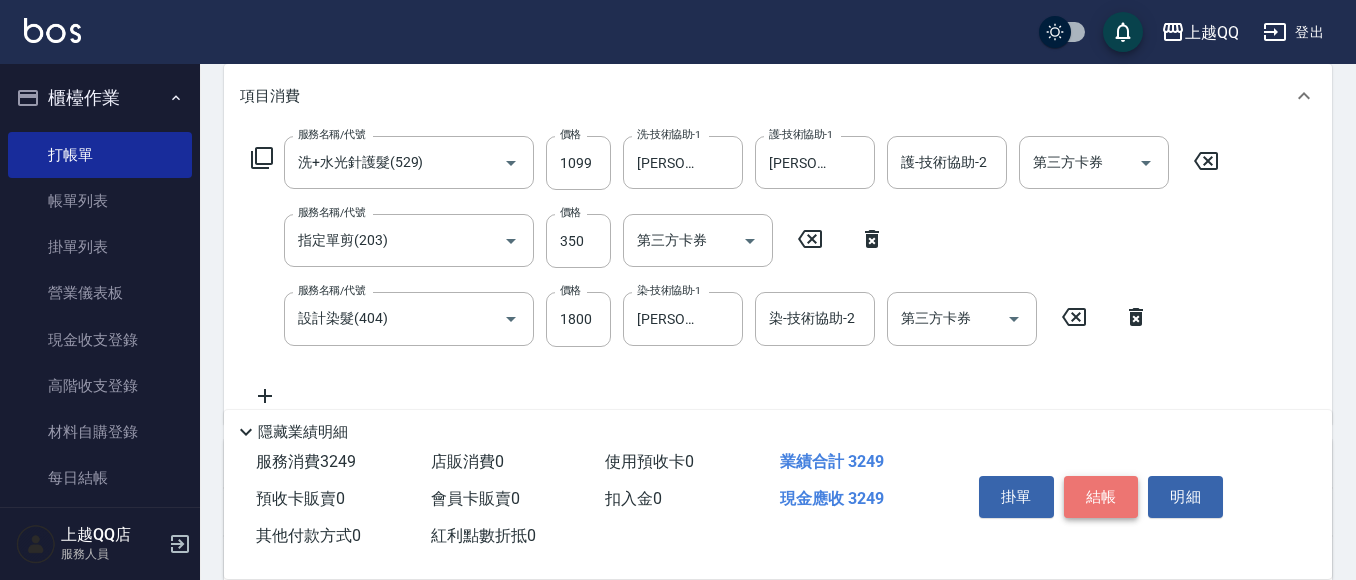 click on "結帳" at bounding box center (1101, 497) 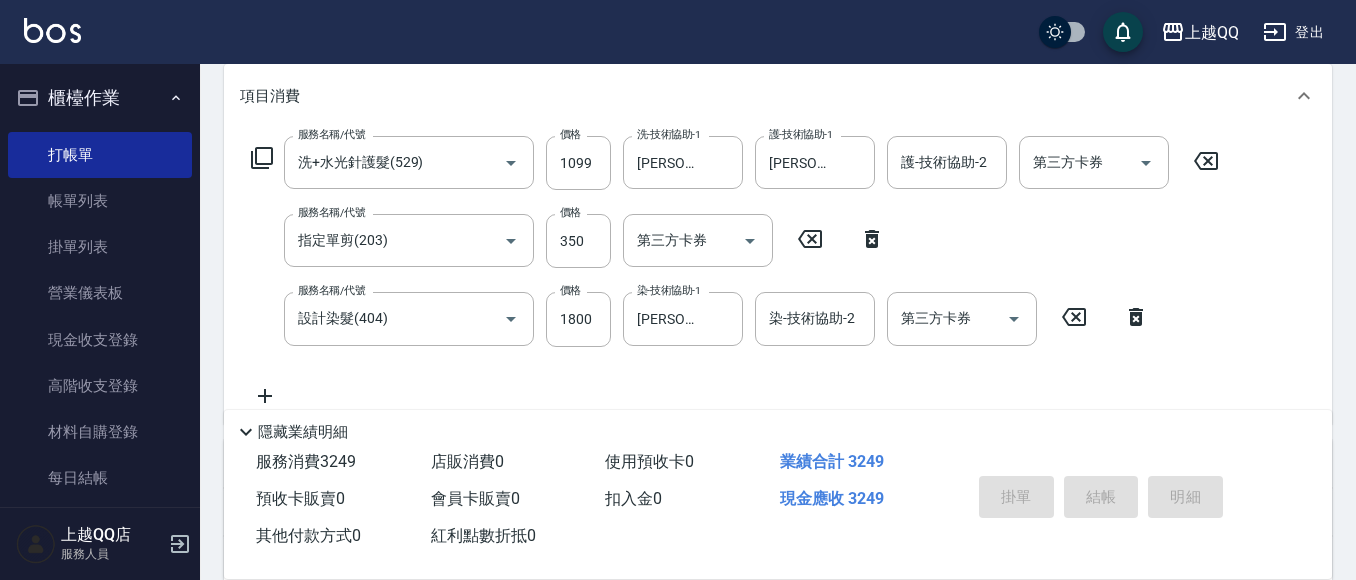 type 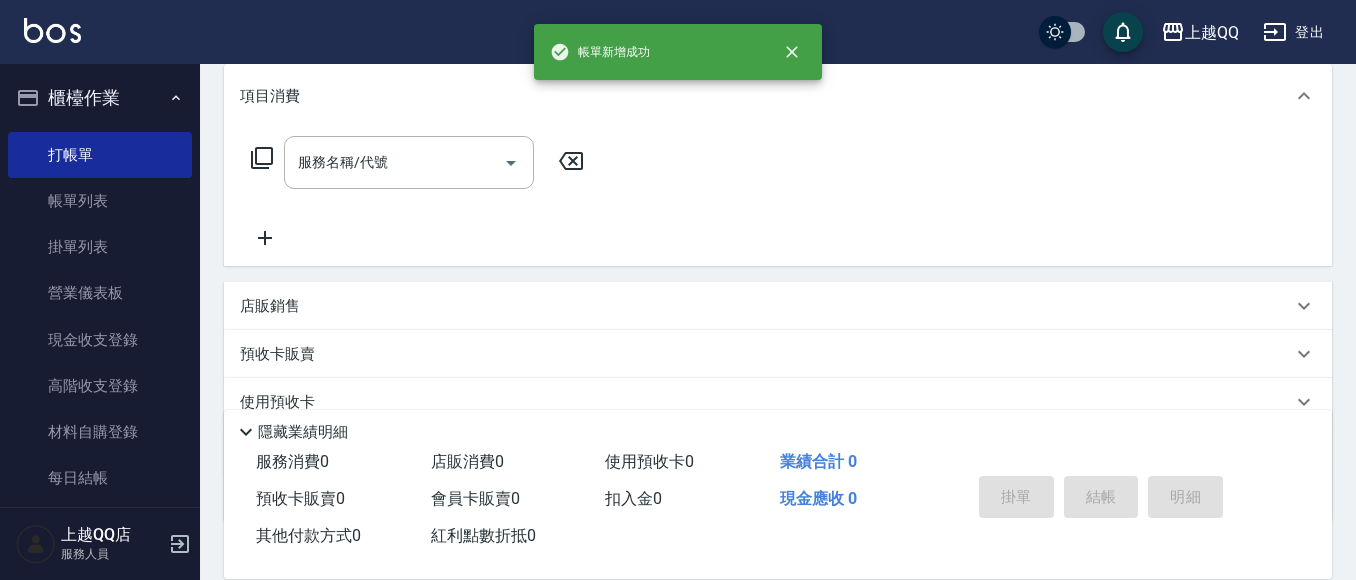 scroll, scrollTop: 0, scrollLeft: 0, axis: both 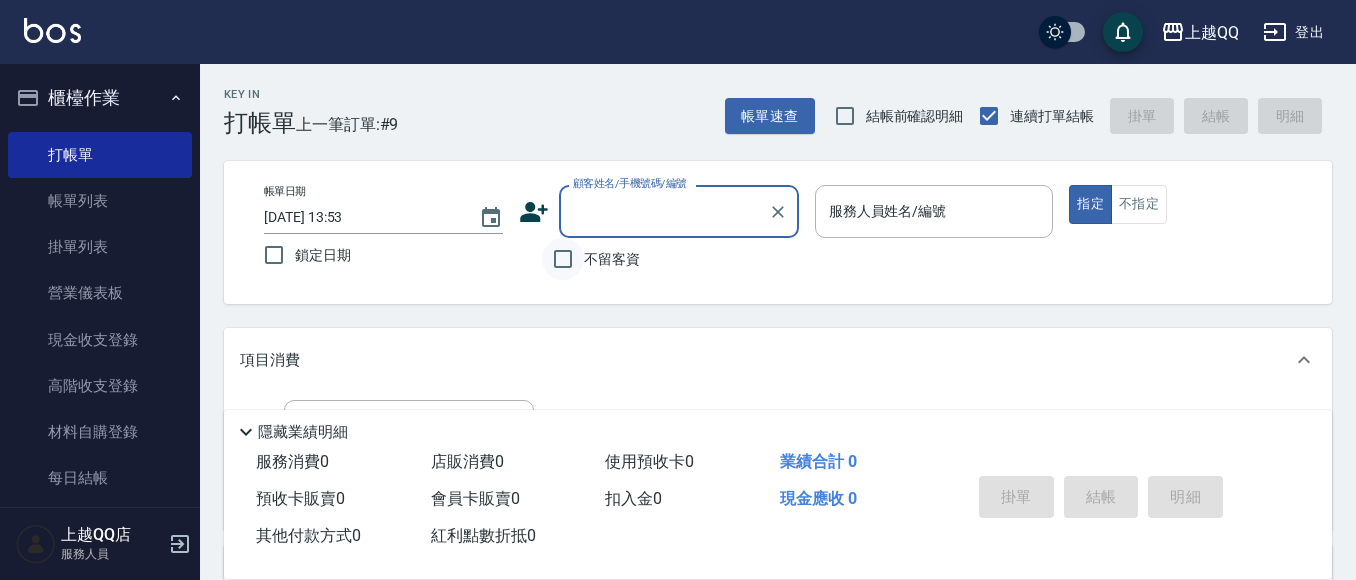 click on "不留客資" at bounding box center (563, 259) 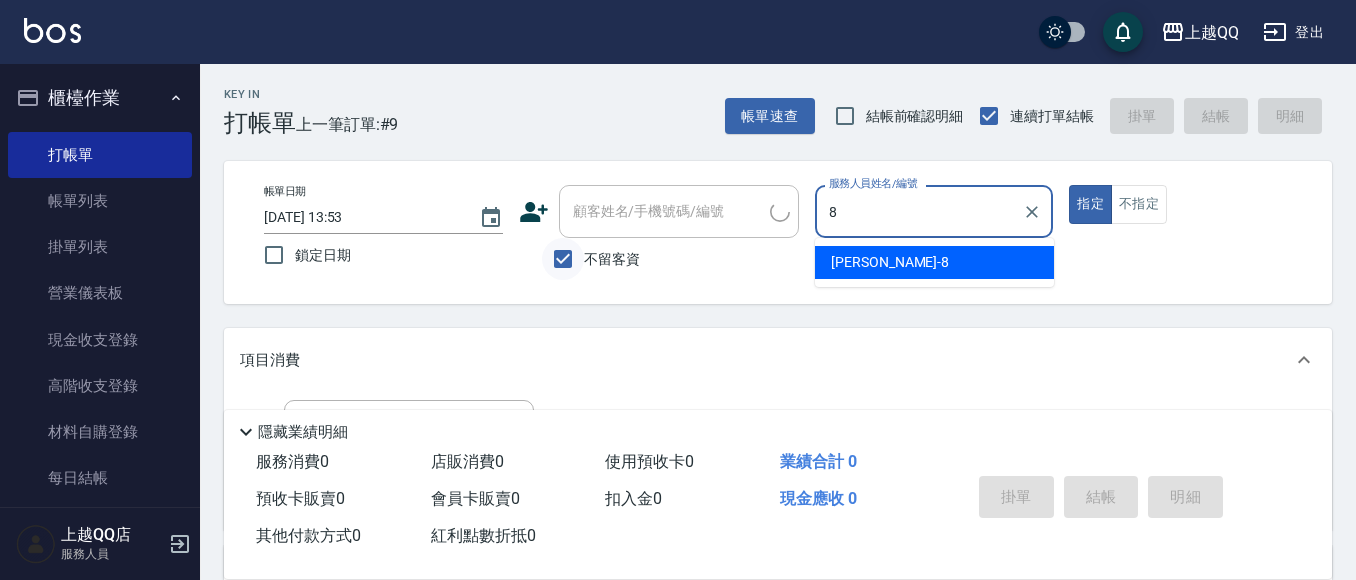 type on "[PERSON_NAME]-8" 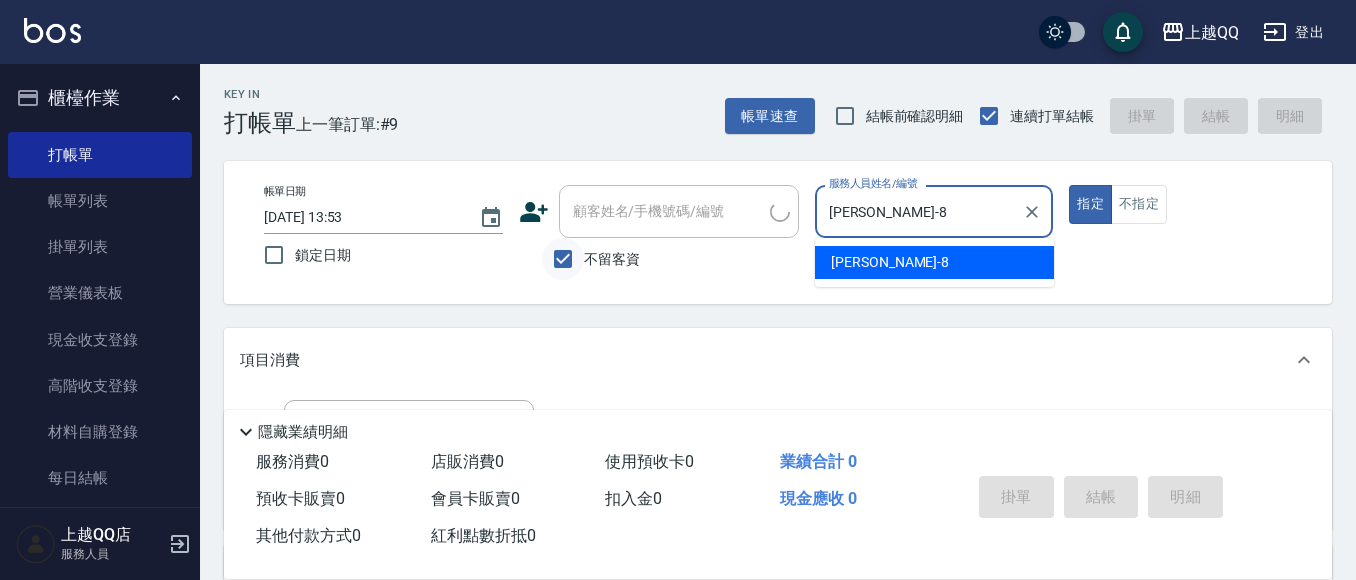 type on "true" 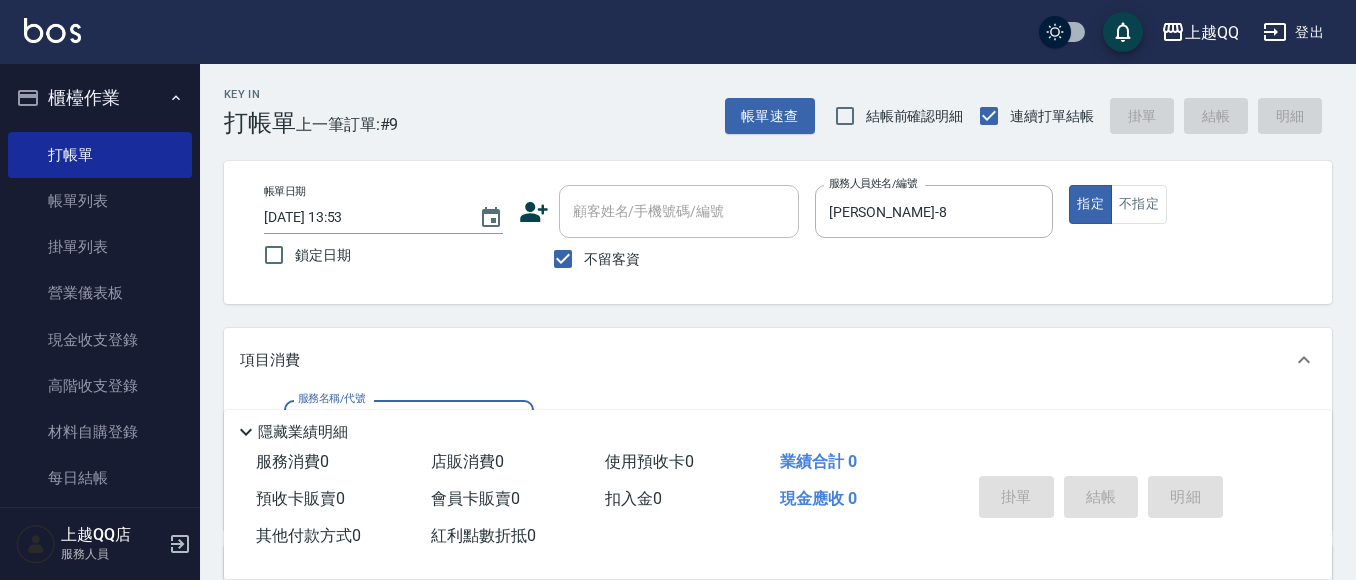 scroll, scrollTop: 146, scrollLeft: 0, axis: vertical 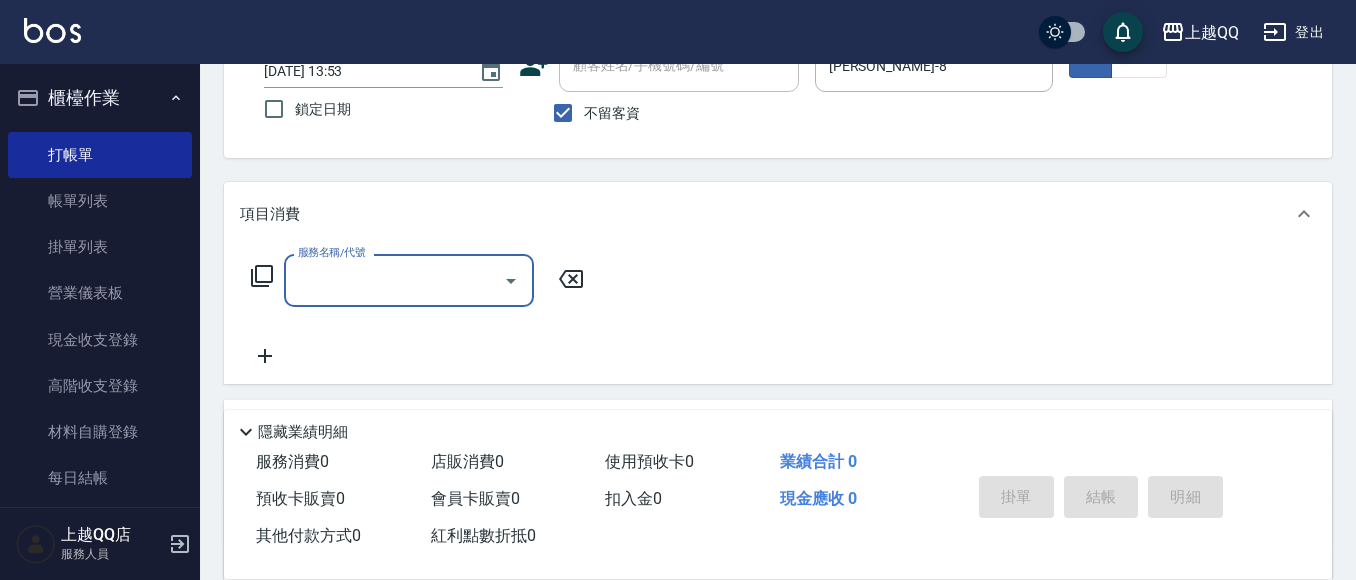 click 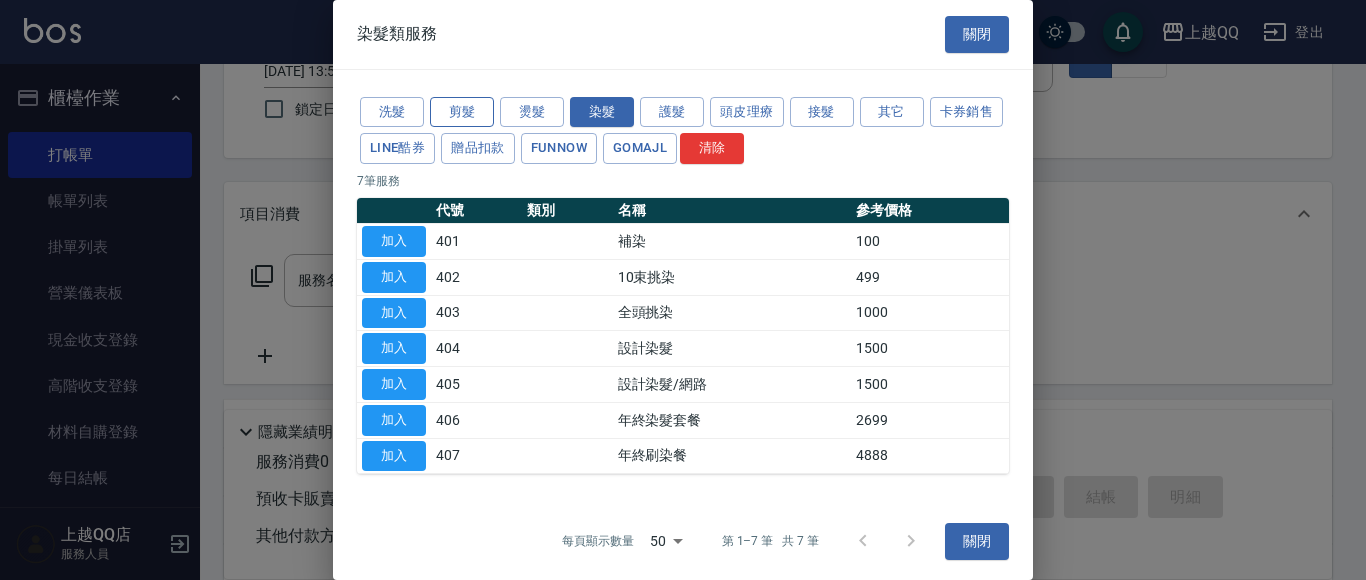 click on "剪髮" at bounding box center (462, 112) 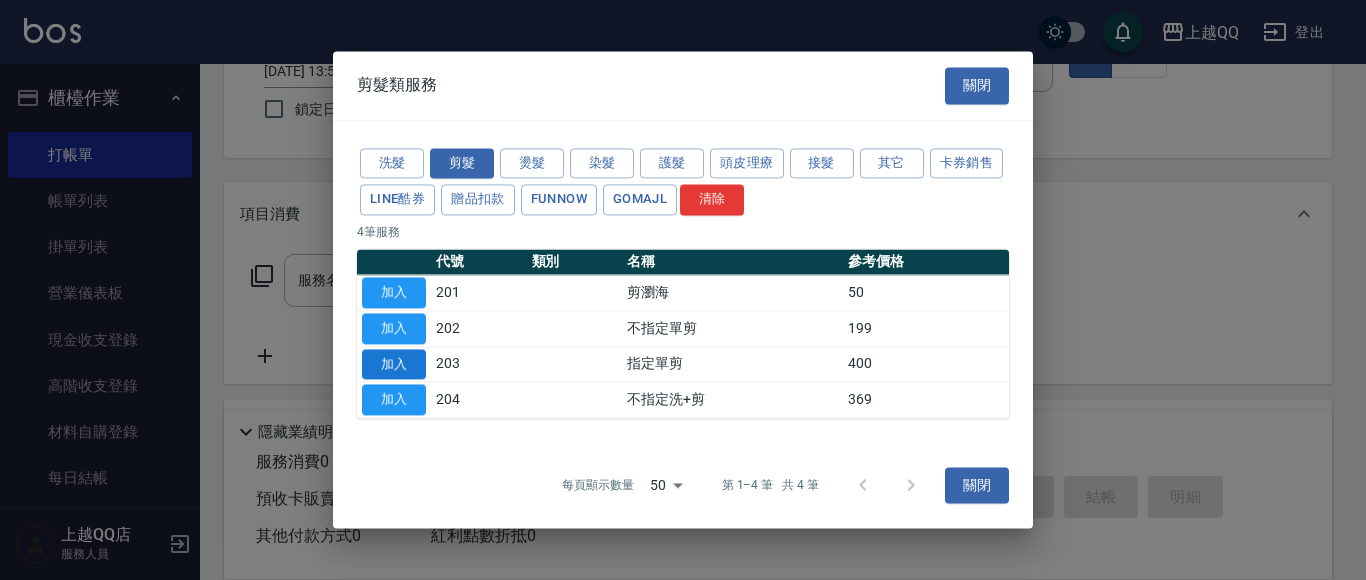 click on "加入" at bounding box center [394, 364] 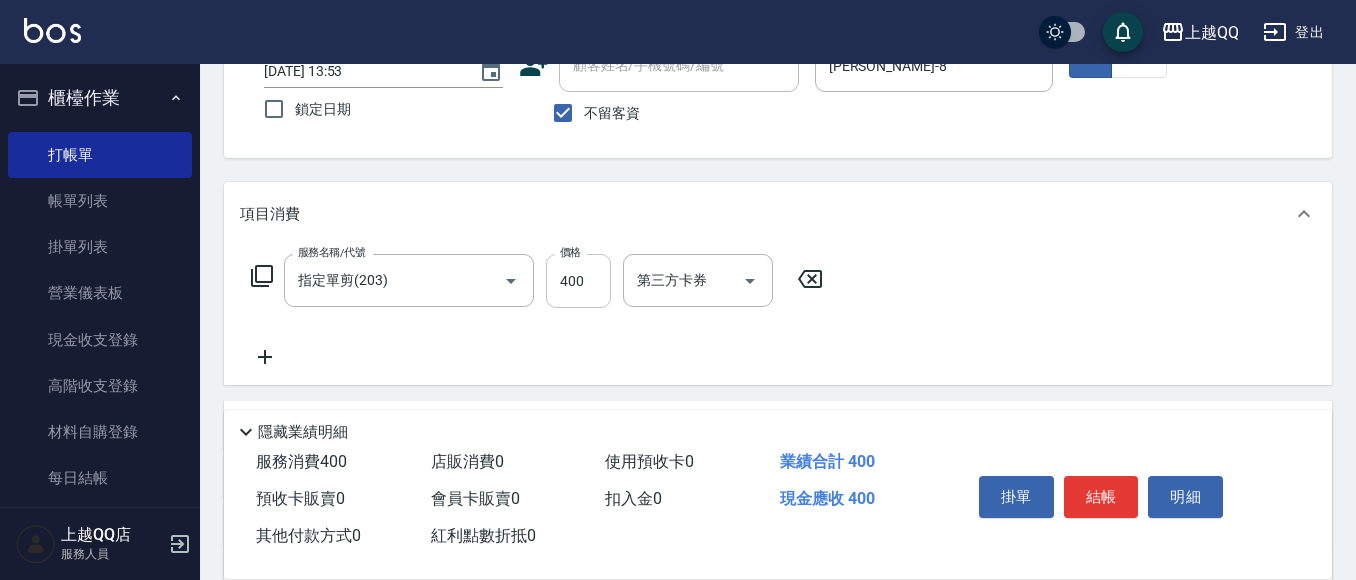 click on "400" at bounding box center (578, 281) 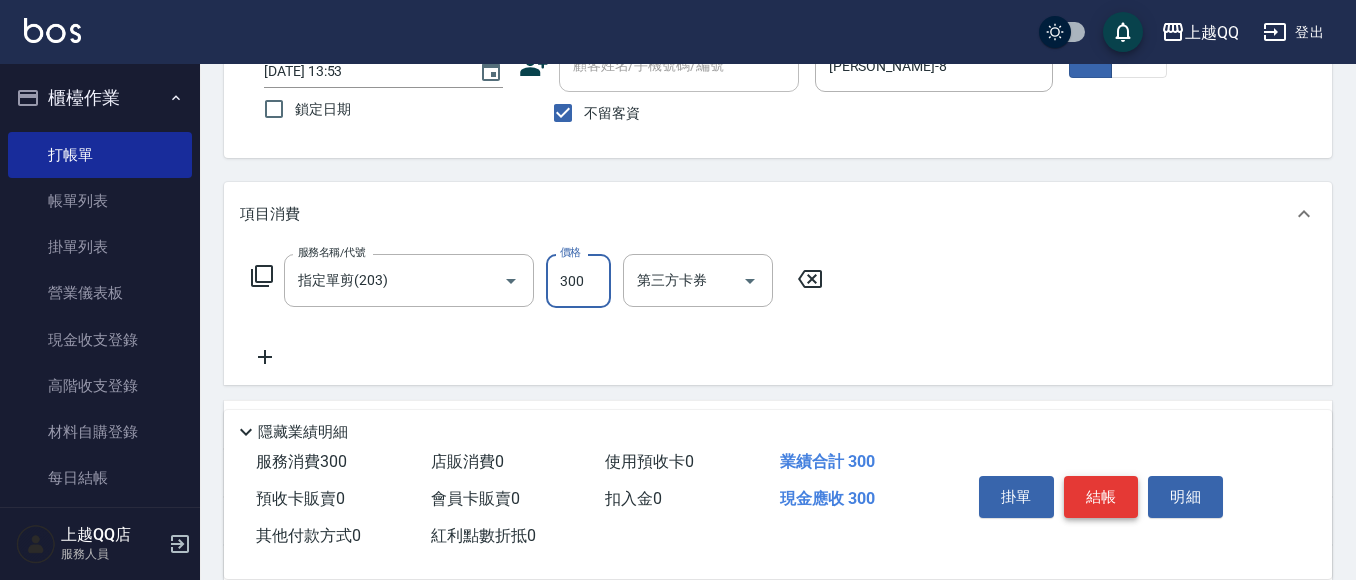 type on "300" 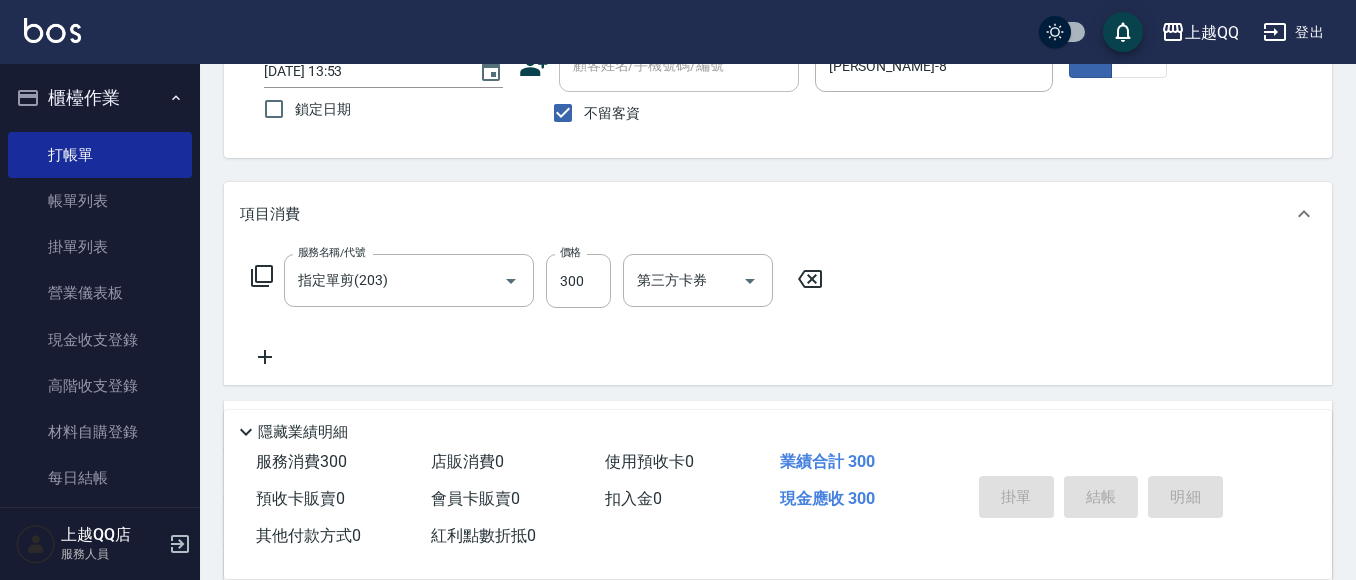 type on "[DATE] 14:05" 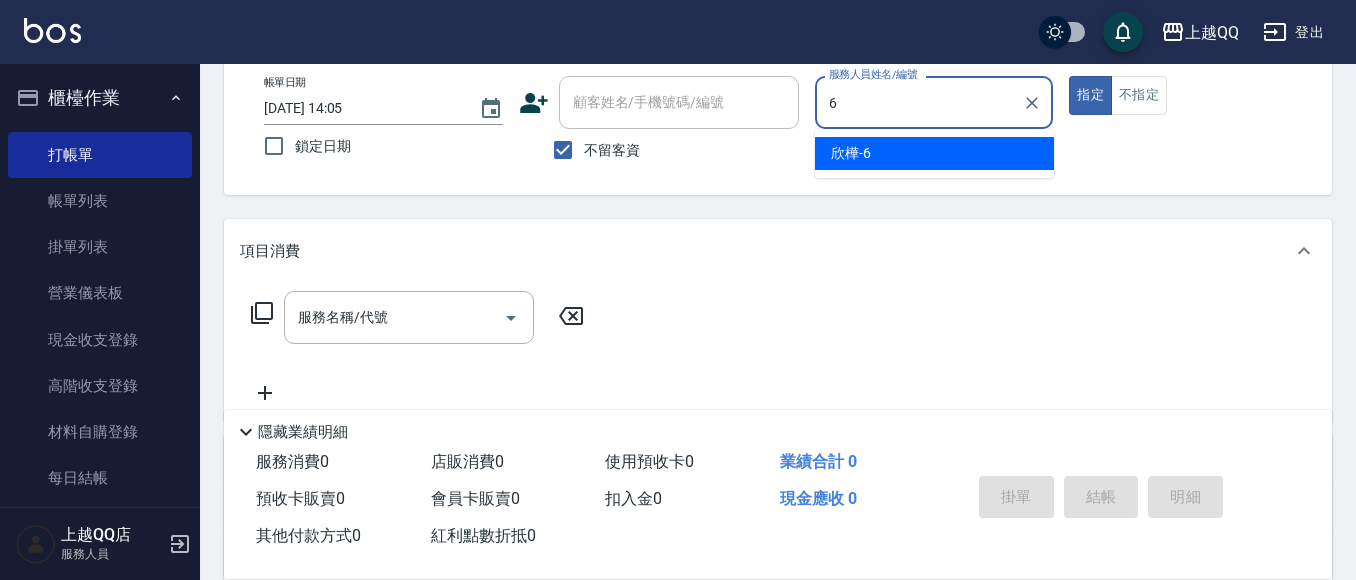 scroll, scrollTop: 146, scrollLeft: 0, axis: vertical 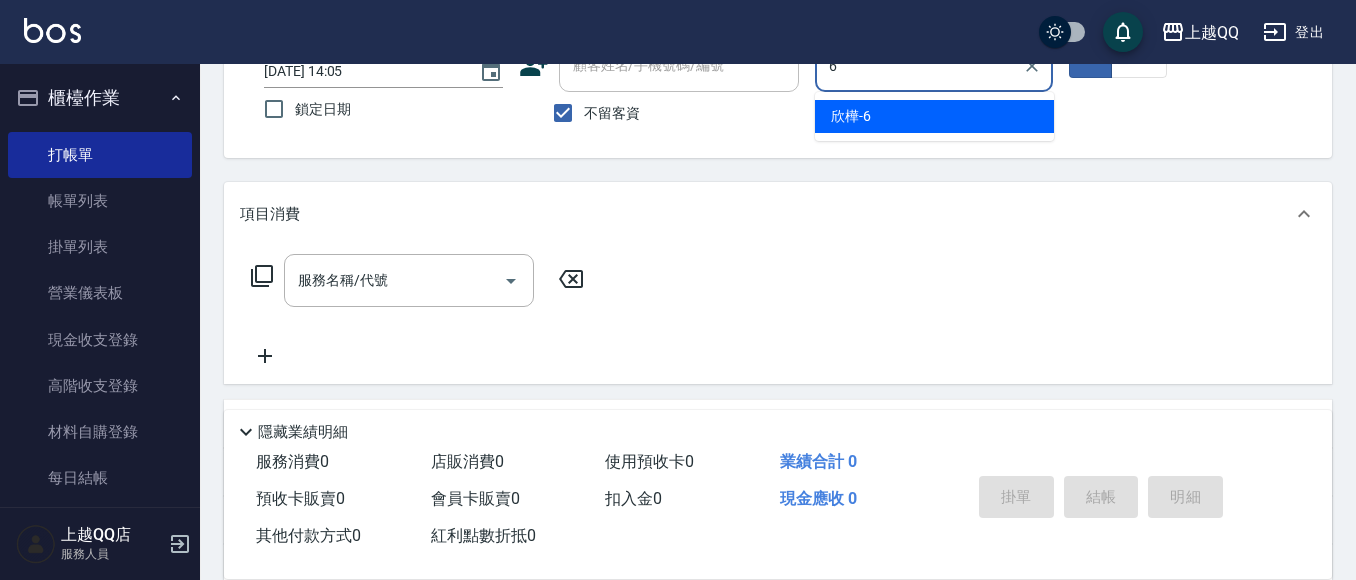 type on "欣樺-6" 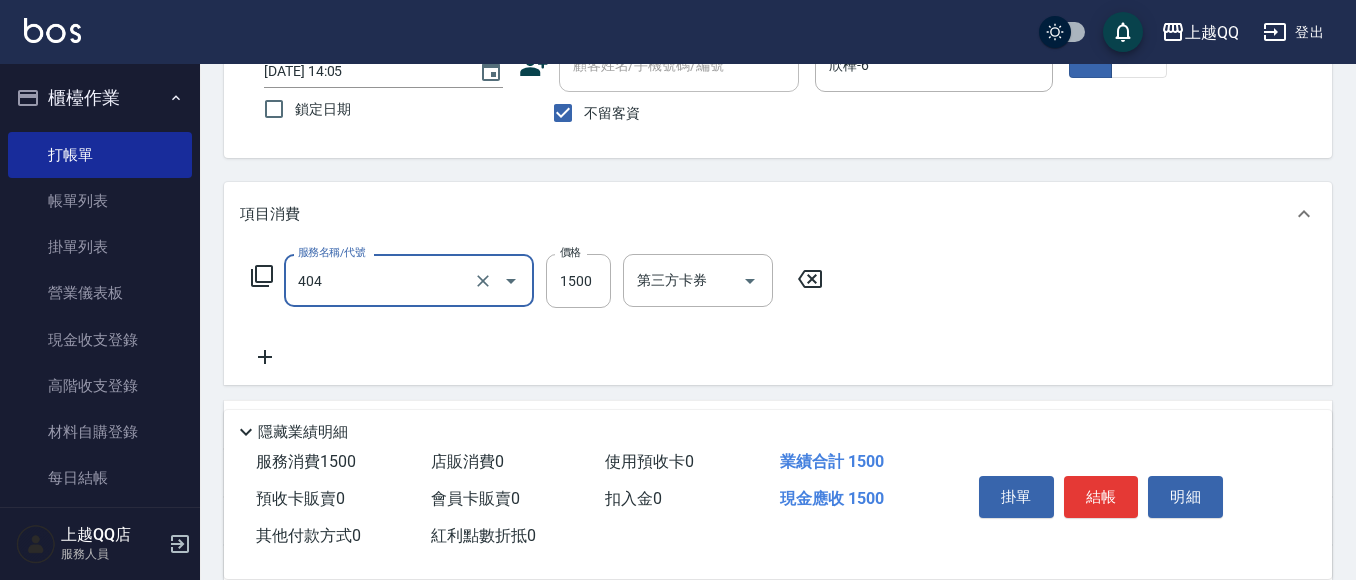 type on "設計染髮(404)" 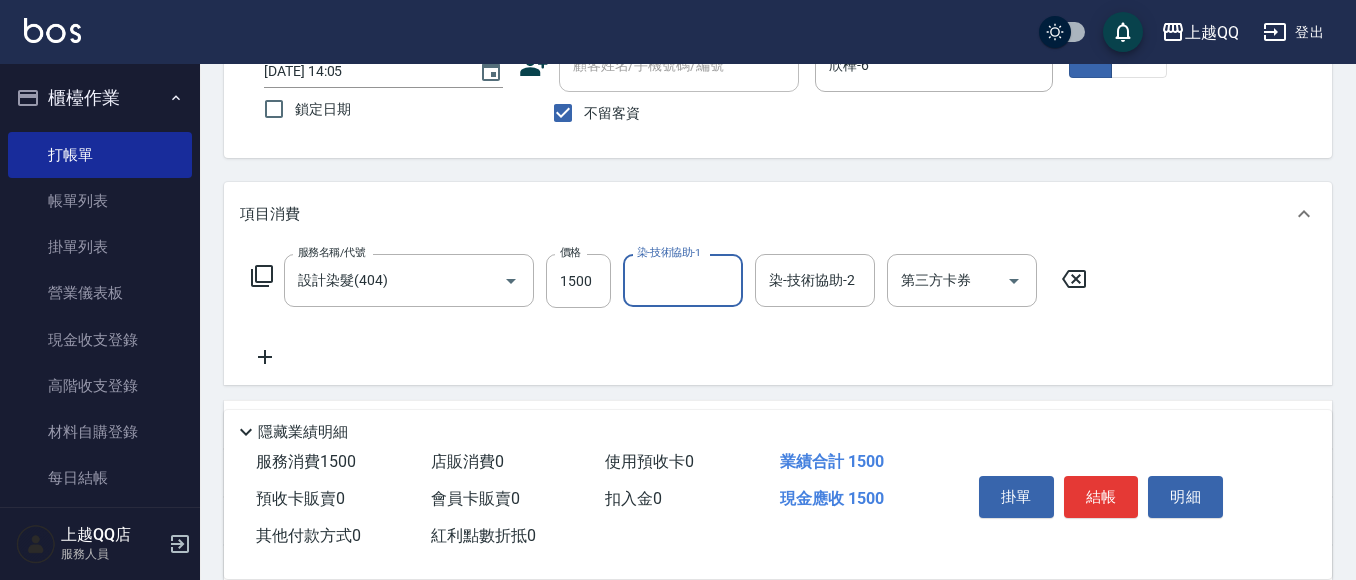 type on "9" 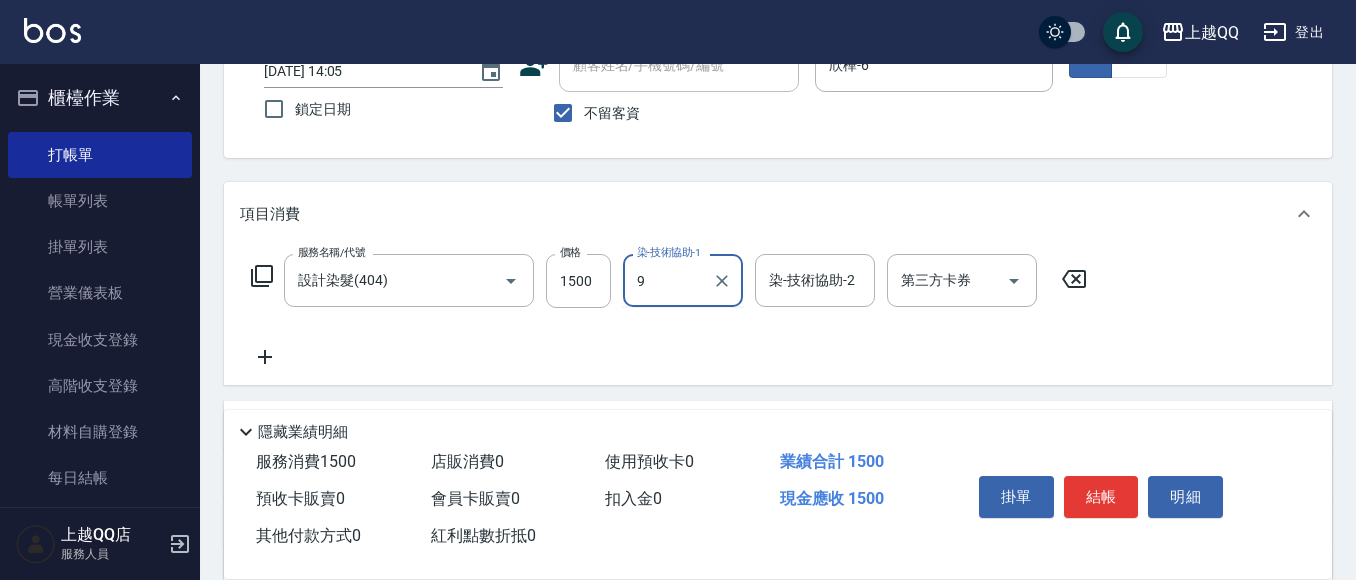 type 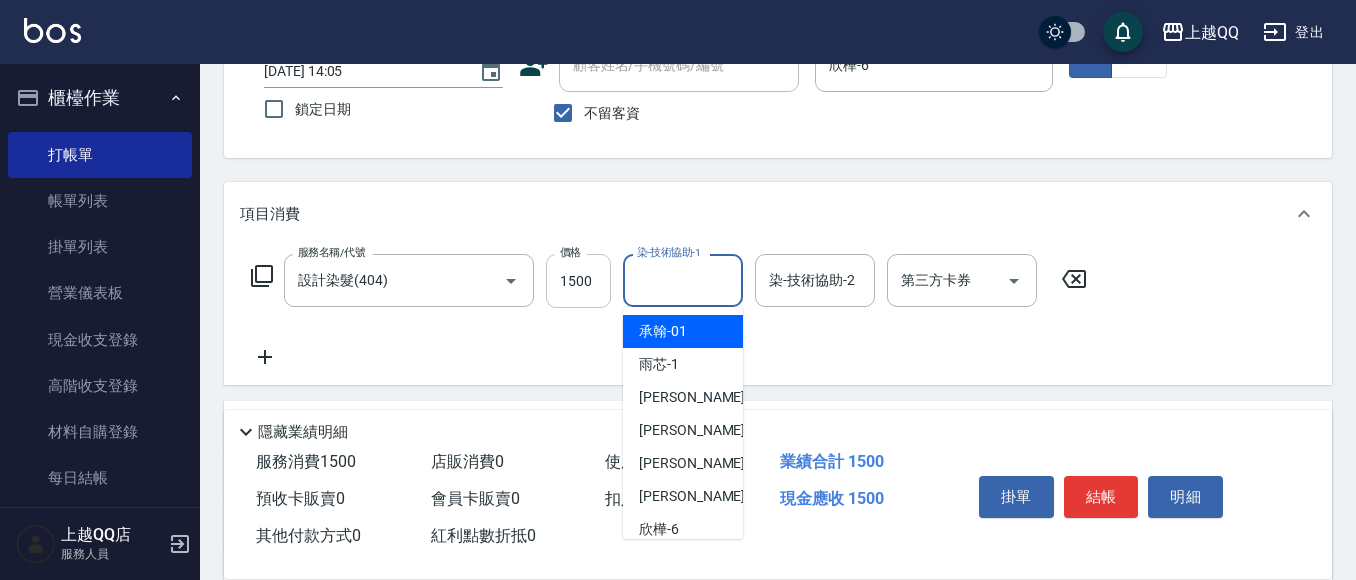 click on "1500" at bounding box center [578, 281] 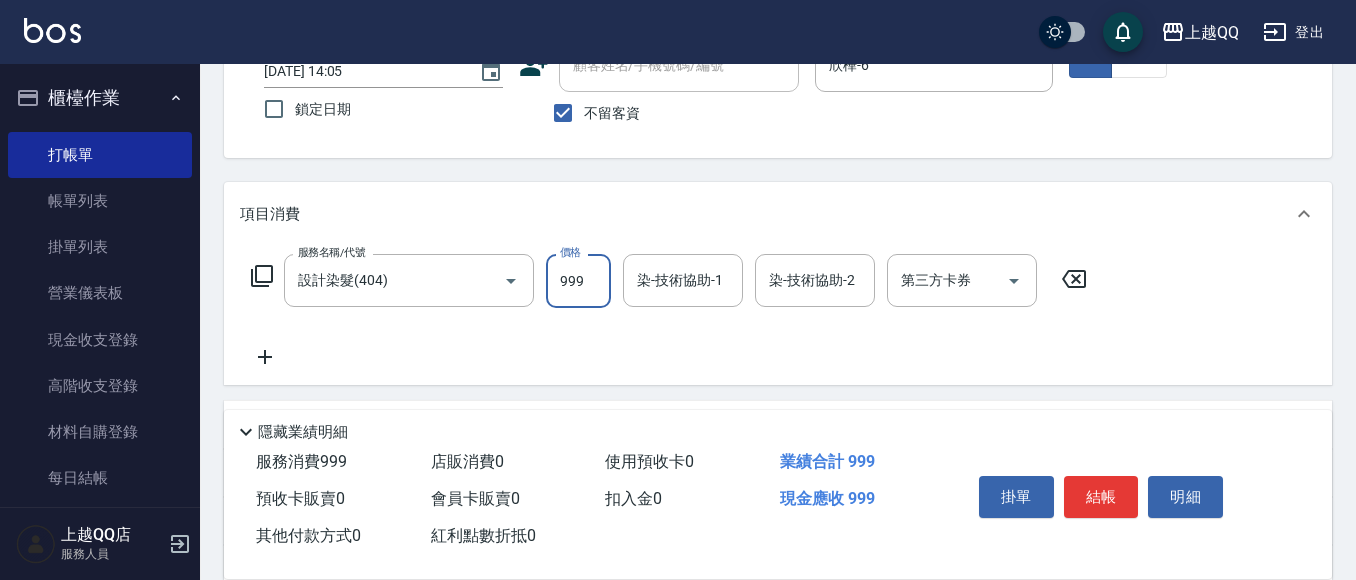type on "999" 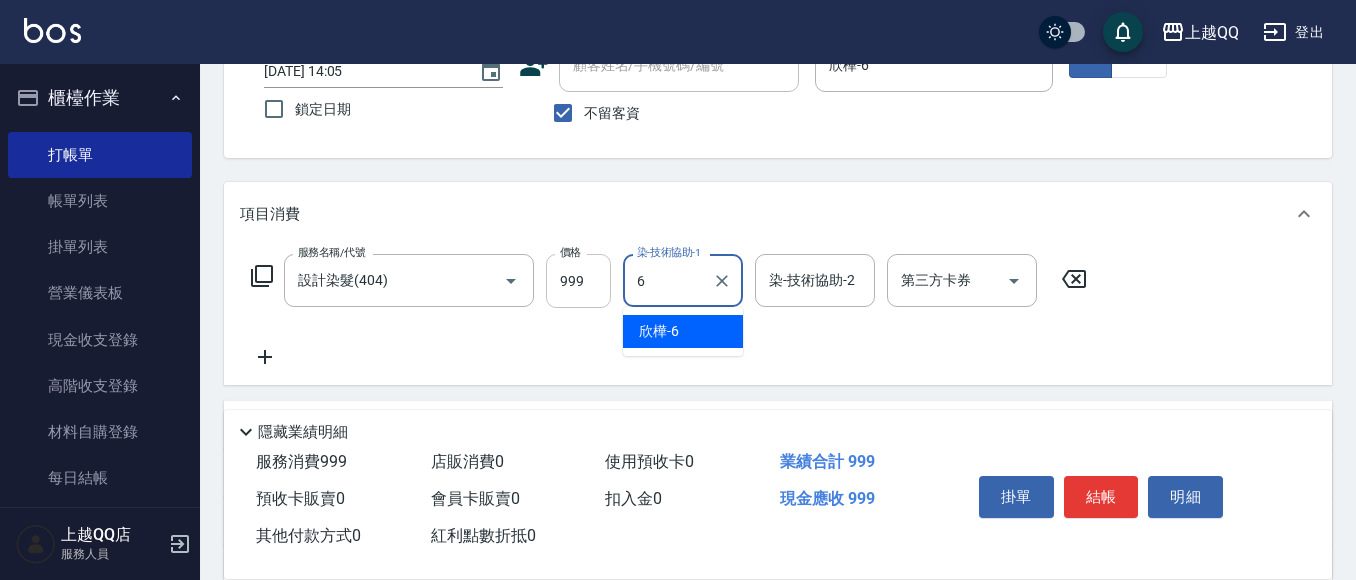 type on "欣樺-6" 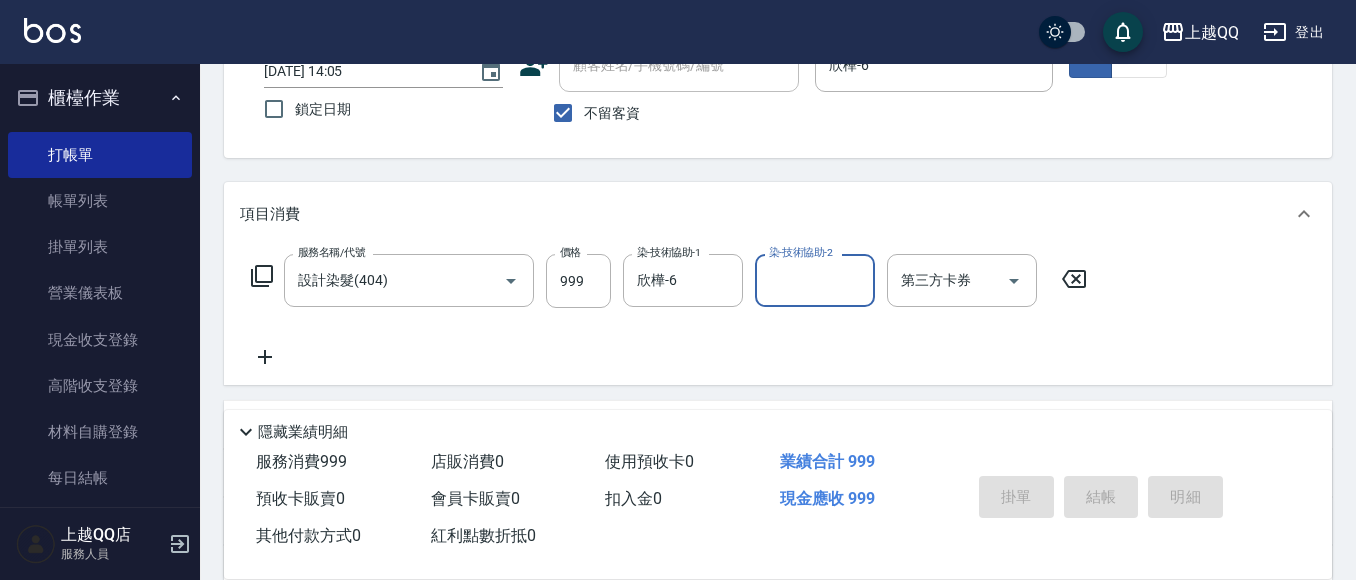 type on "[DATE] 14:28" 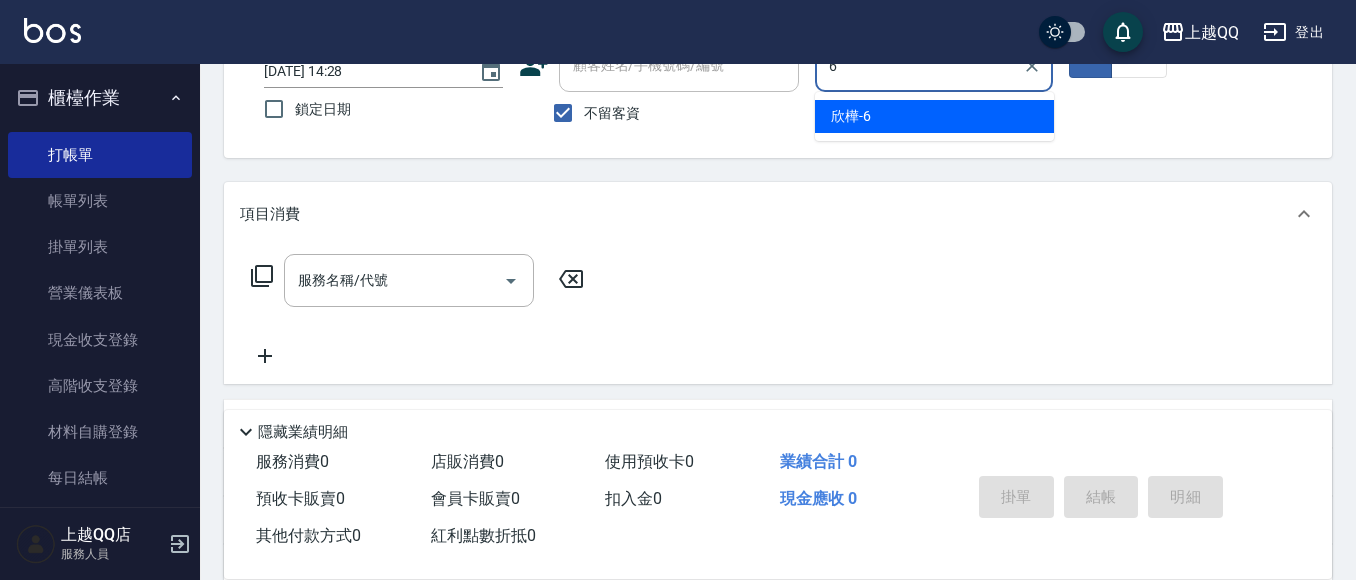 type on "欣樺-6" 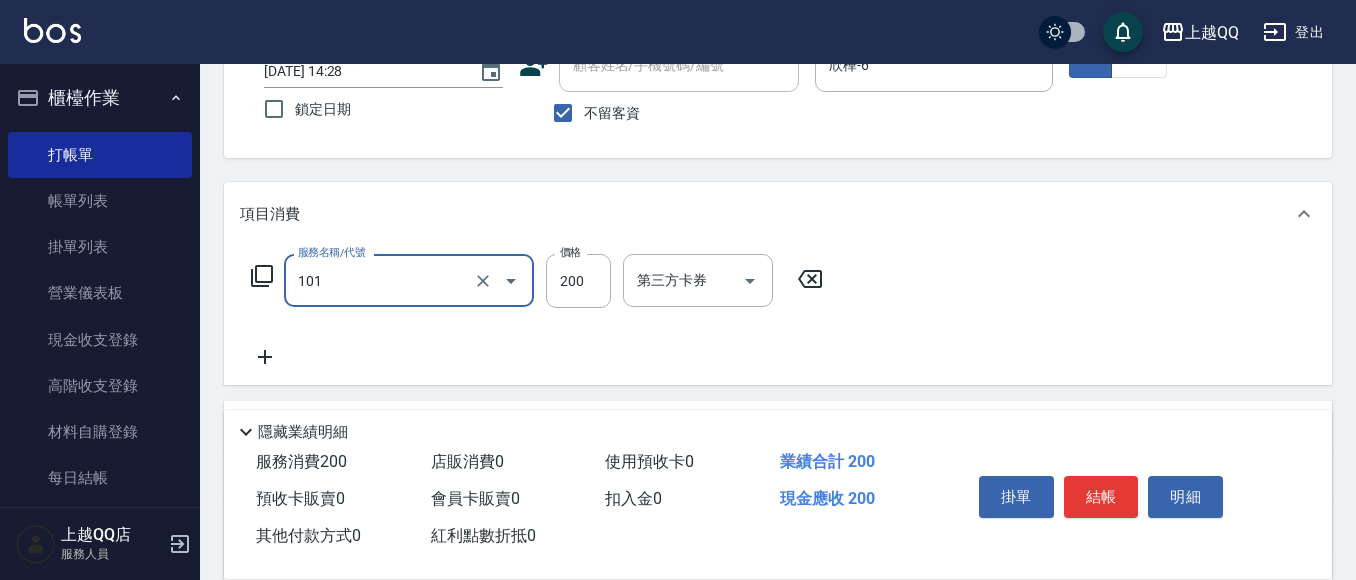 type on "洗髮(101)" 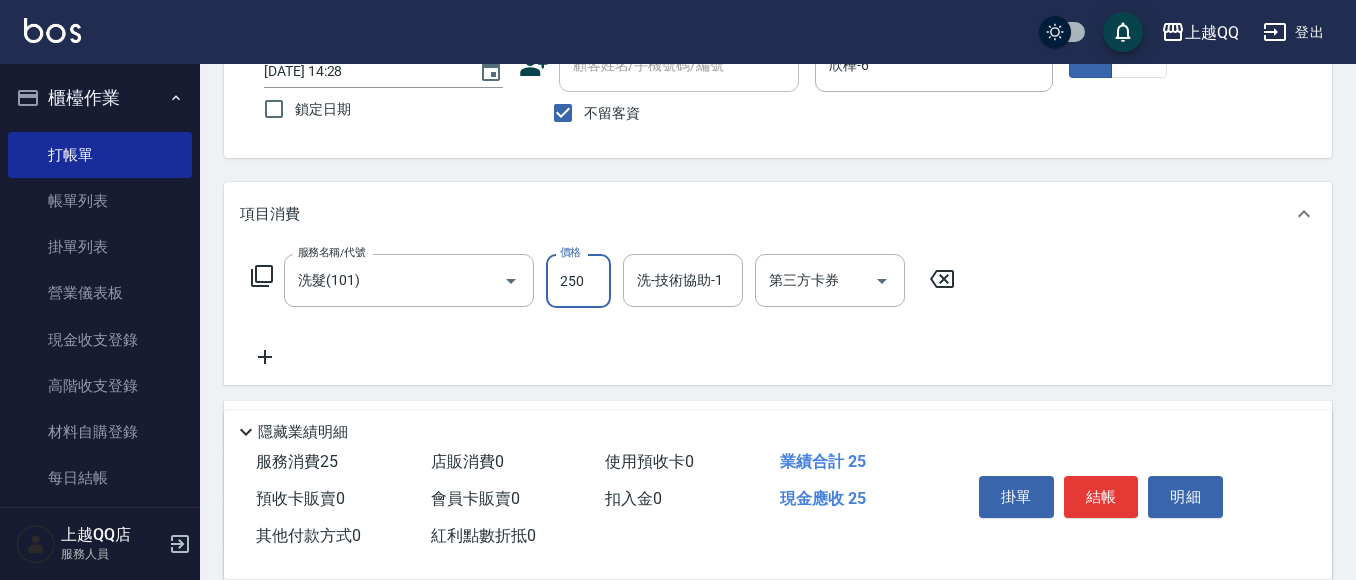 type on "250" 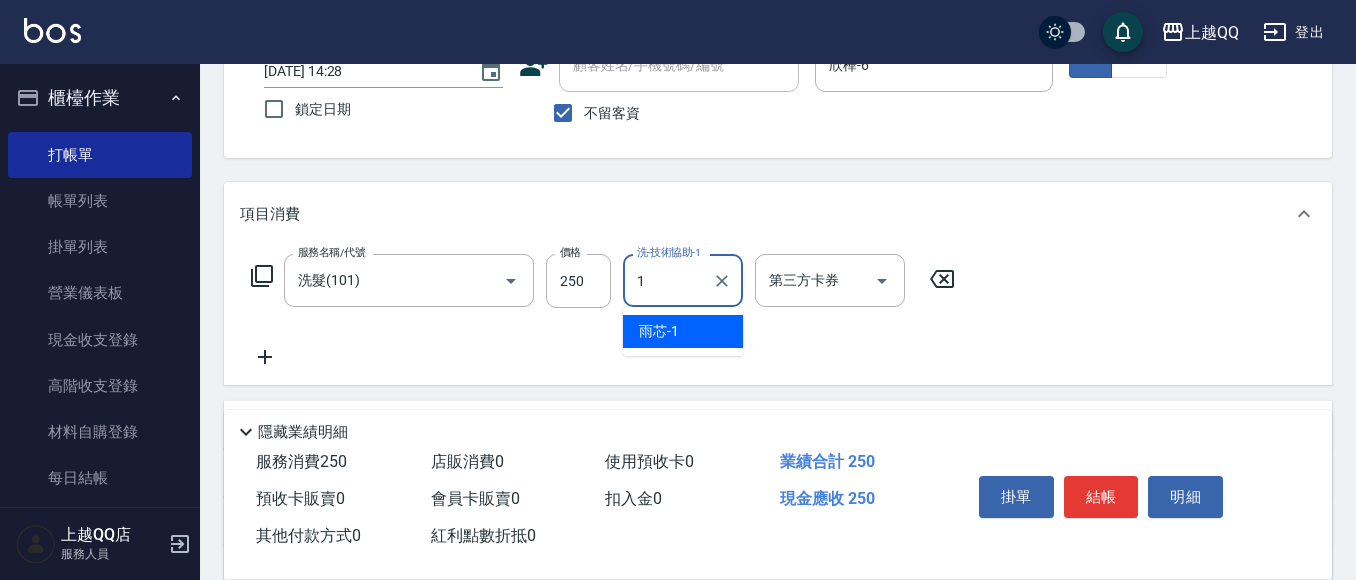 type on "雨芯-1" 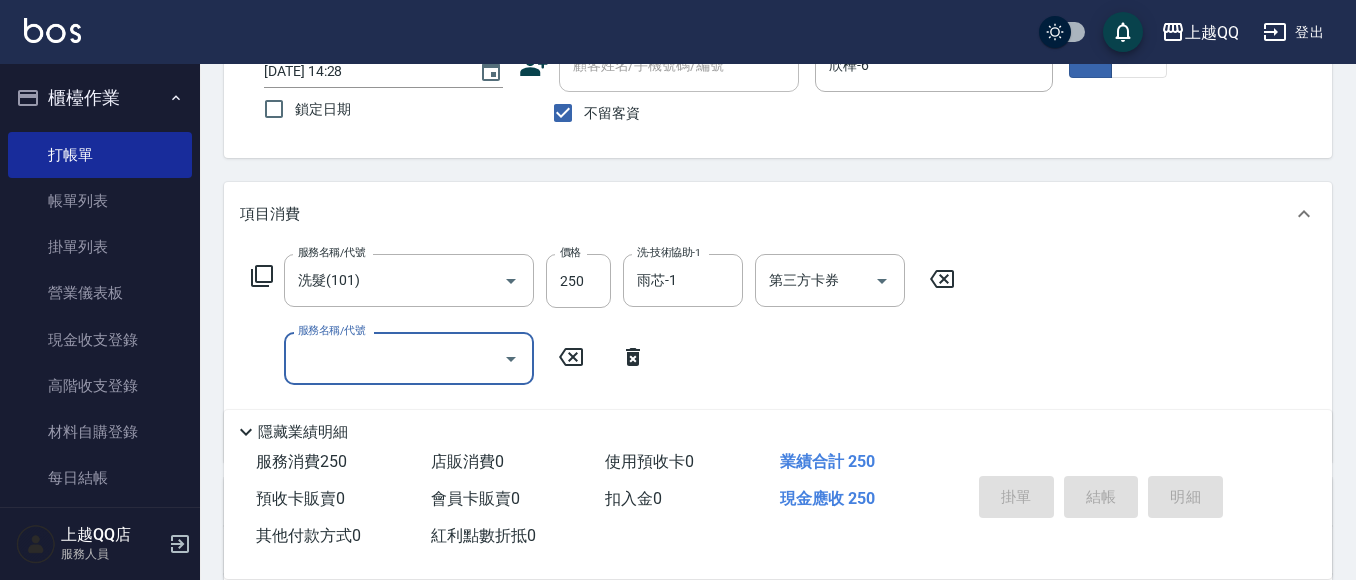 type 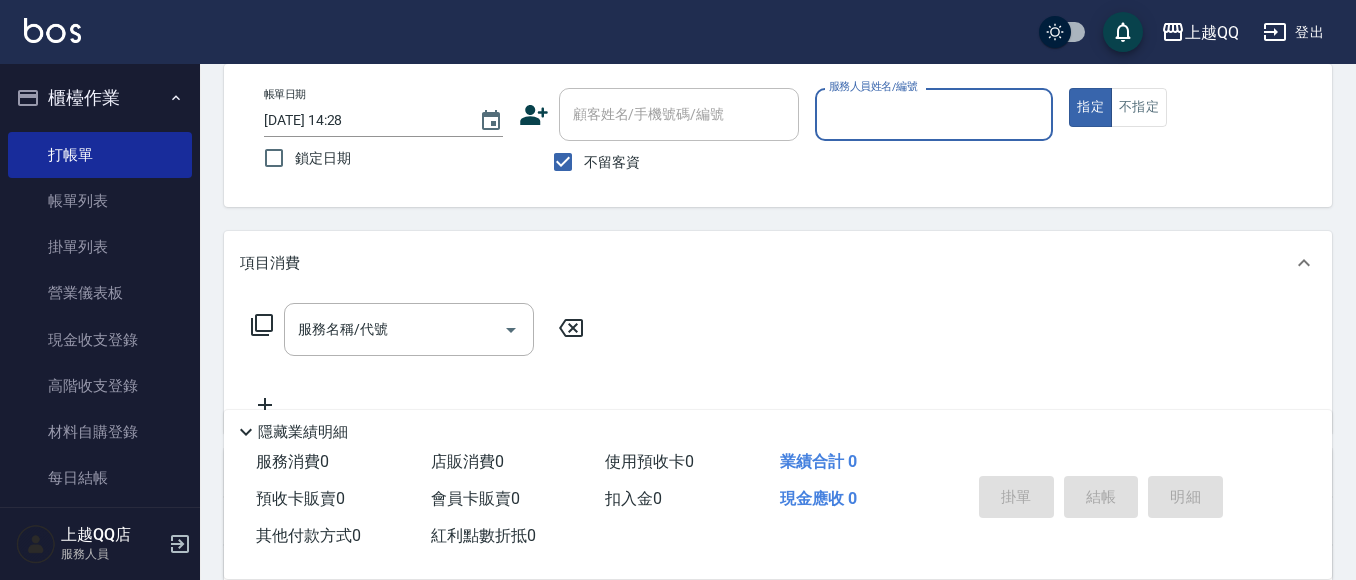 scroll, scrollTop: 127, scrollLeft: 0, axis: vertical 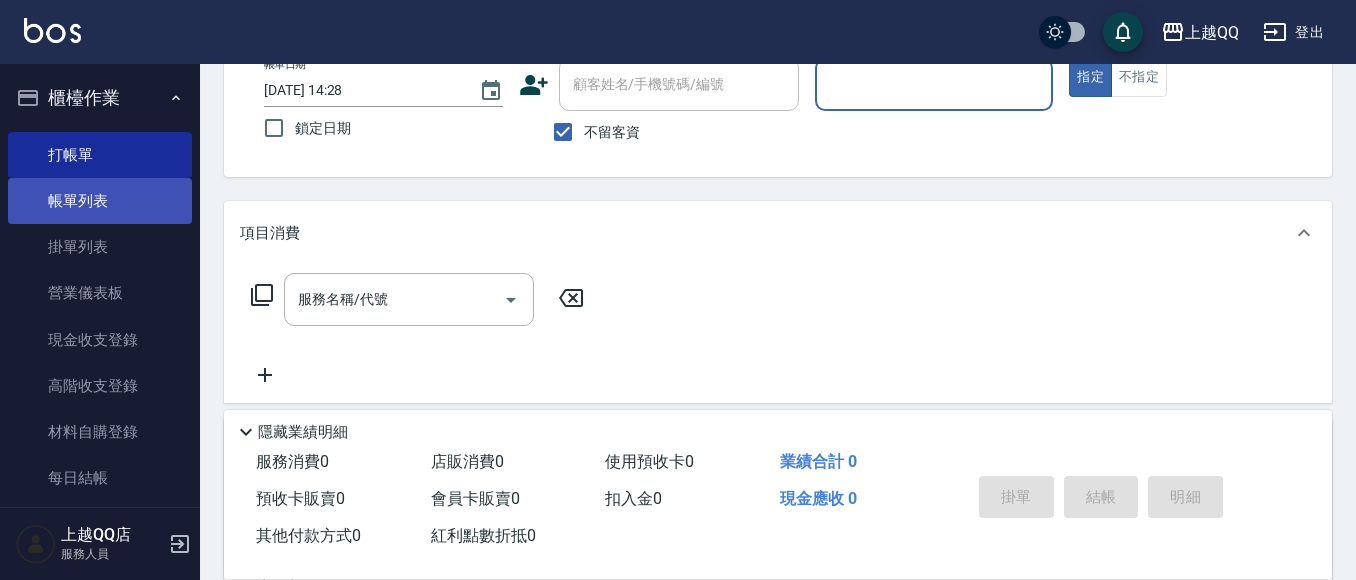 click on "帳單列表" at bounding box center [100, 201] 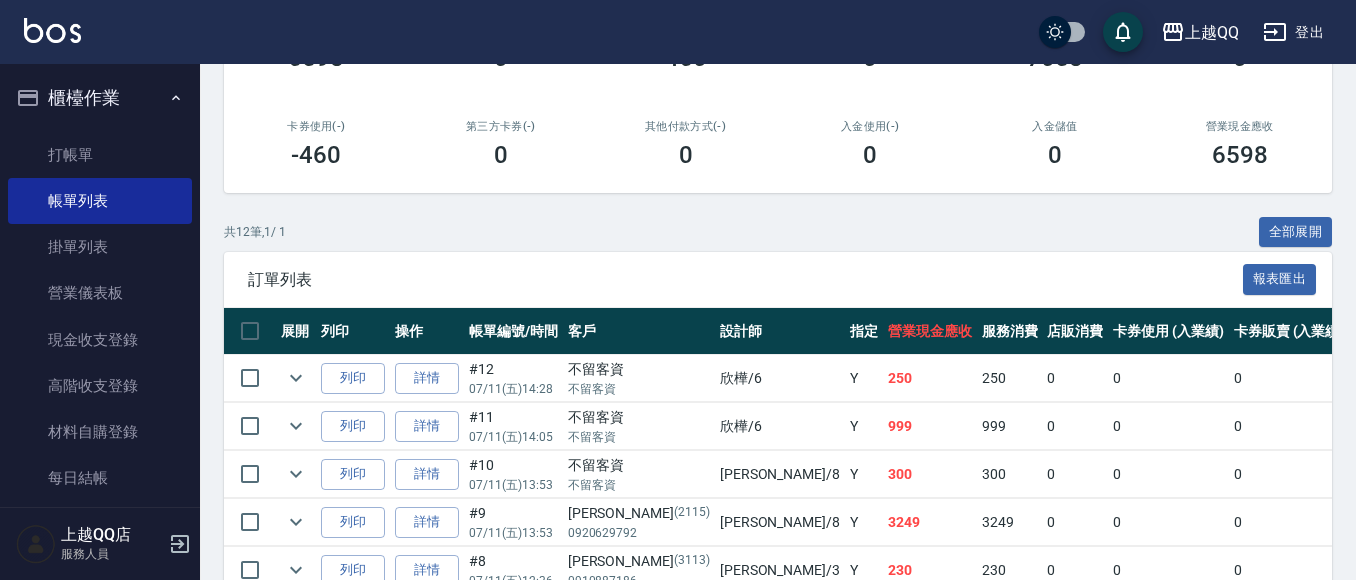 scroll, scrollTop: 300, scrollLeft: 0, axis: vertical 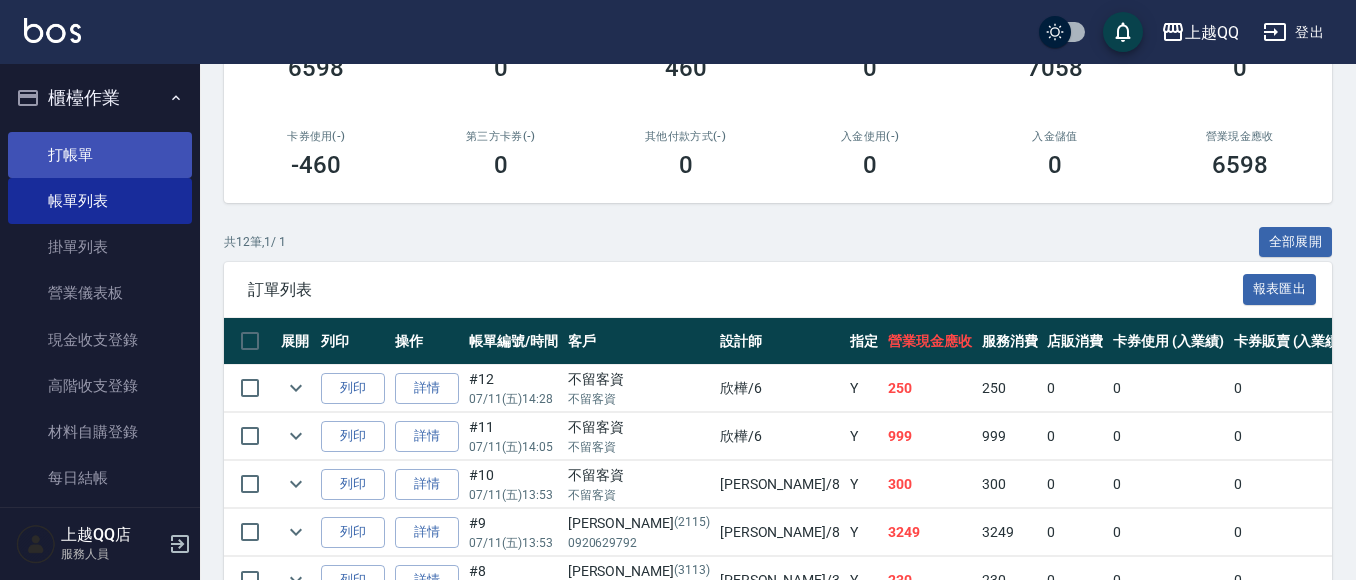 click on "打帳單" at bounding box center [100, 155] 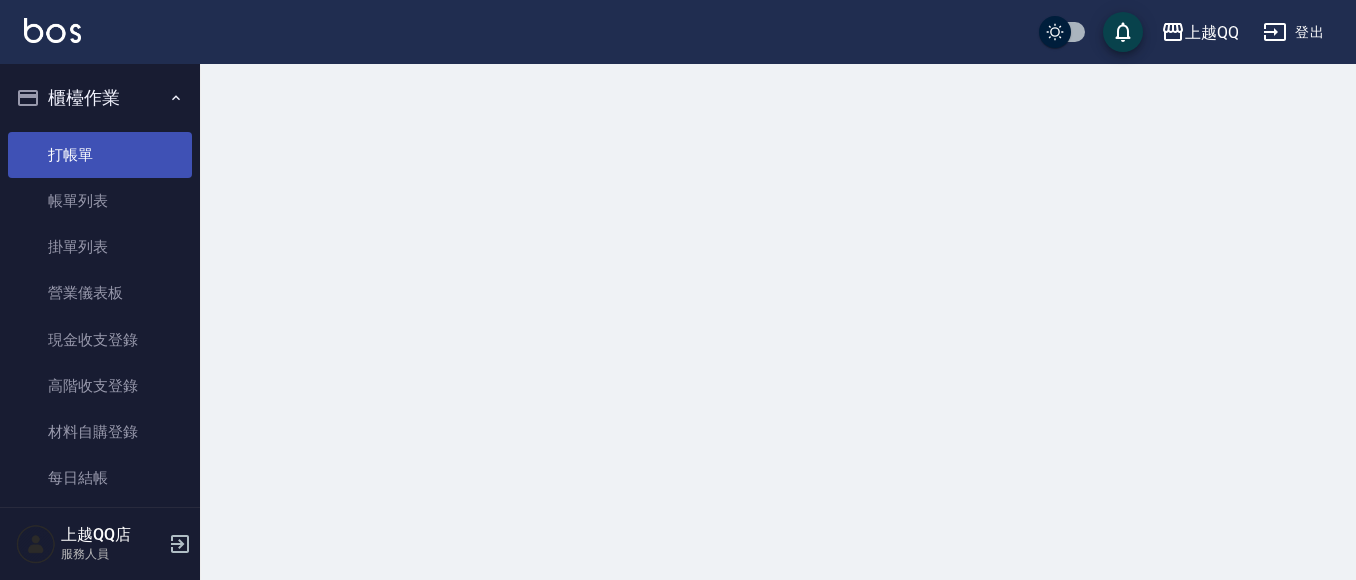 scroll, scrollTop: 0, scrollLeft: 0, axis: both 